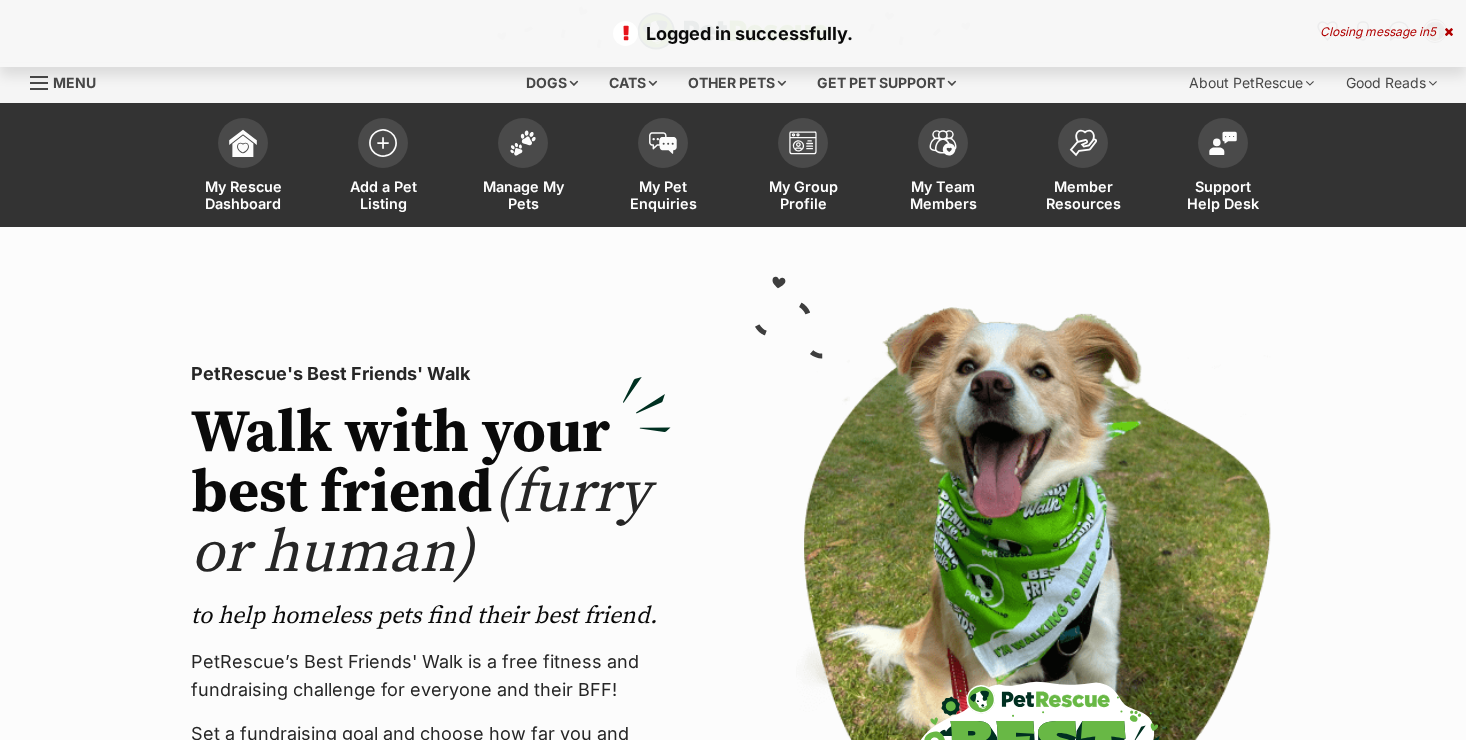 scroll, scrollTop: 0, scrollLeft: 0, axis: both 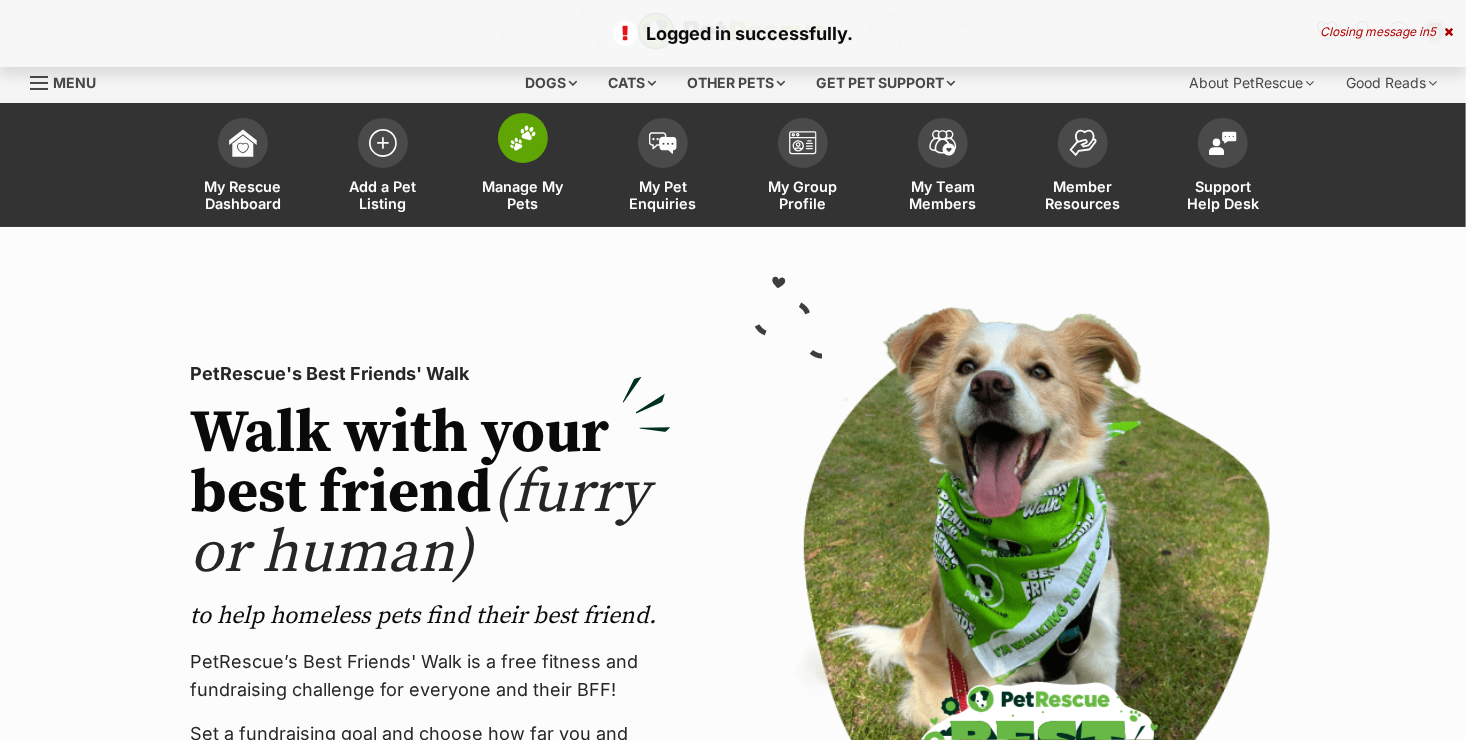 click on "Manage My Pets" at bounding box center [523, 195] 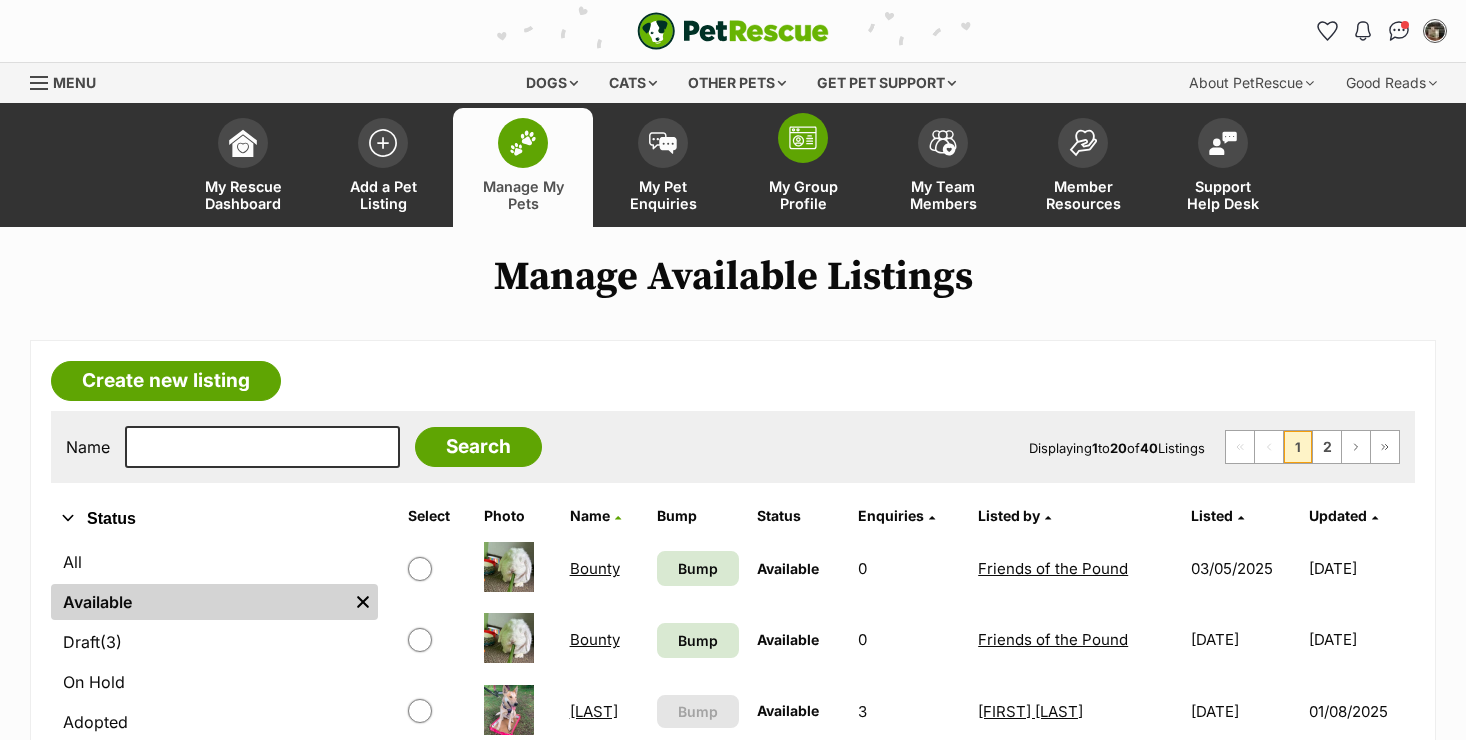 scroll, scrollTop: 0, scrollLeft: 0, axis: both 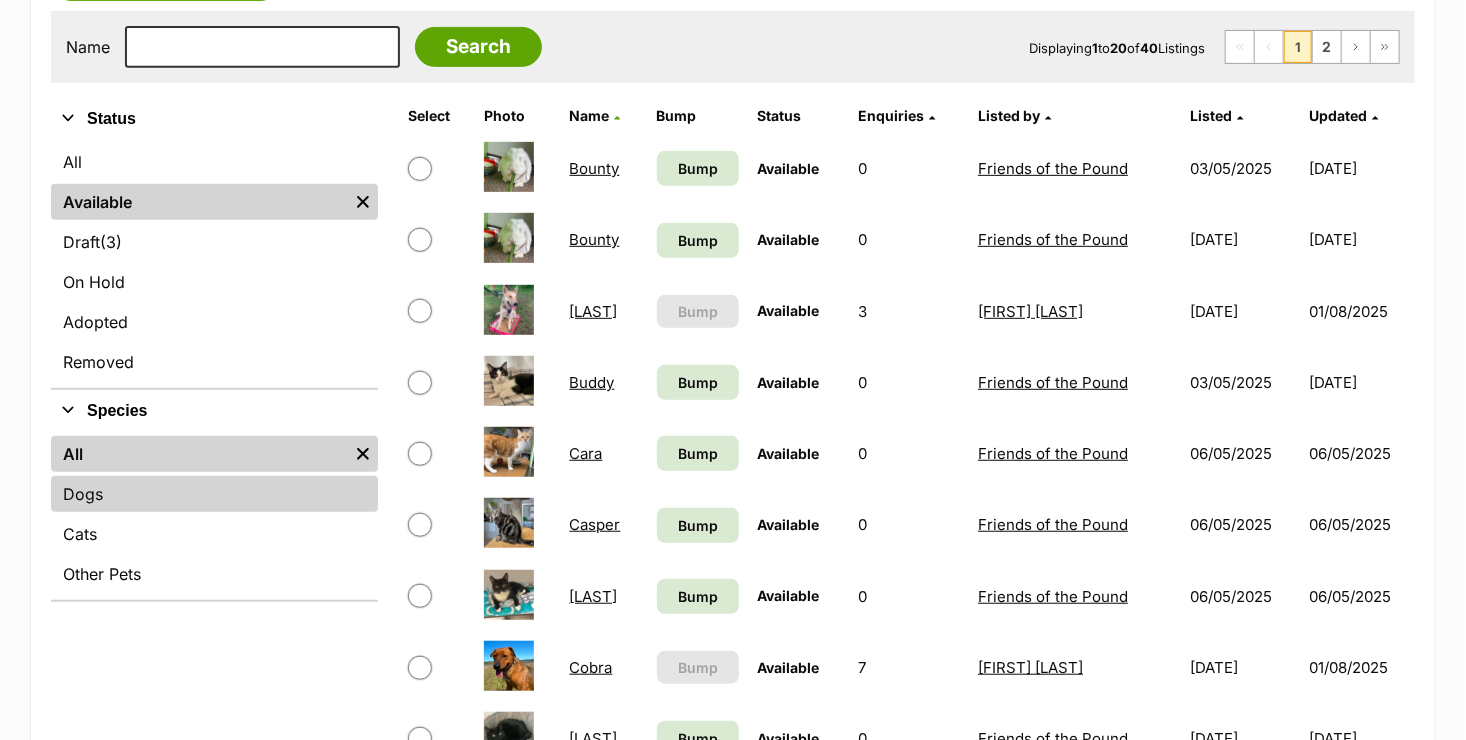 click on "Dogs" at bounding box center (214, 494) 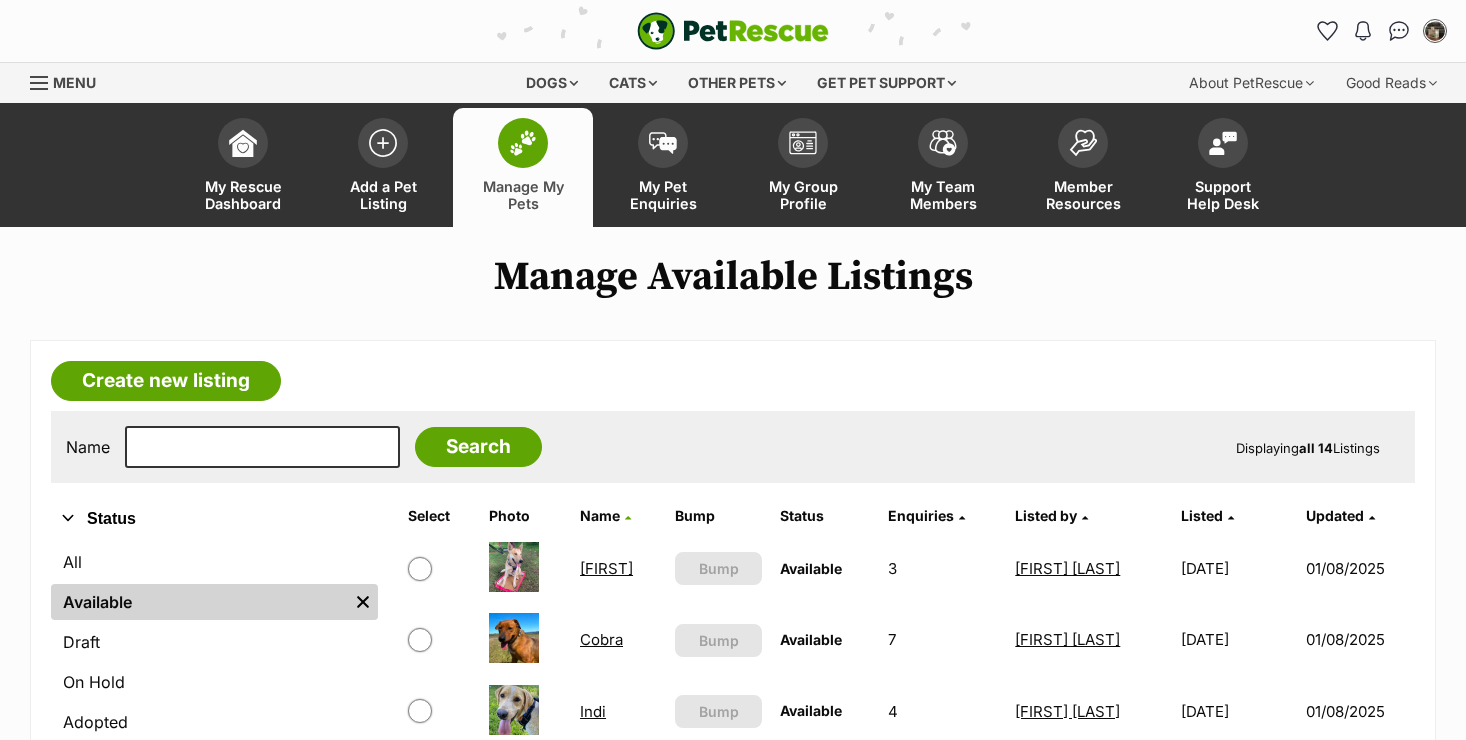 scroll, scrollTop: 0, scrollLeft: 0, axis: both 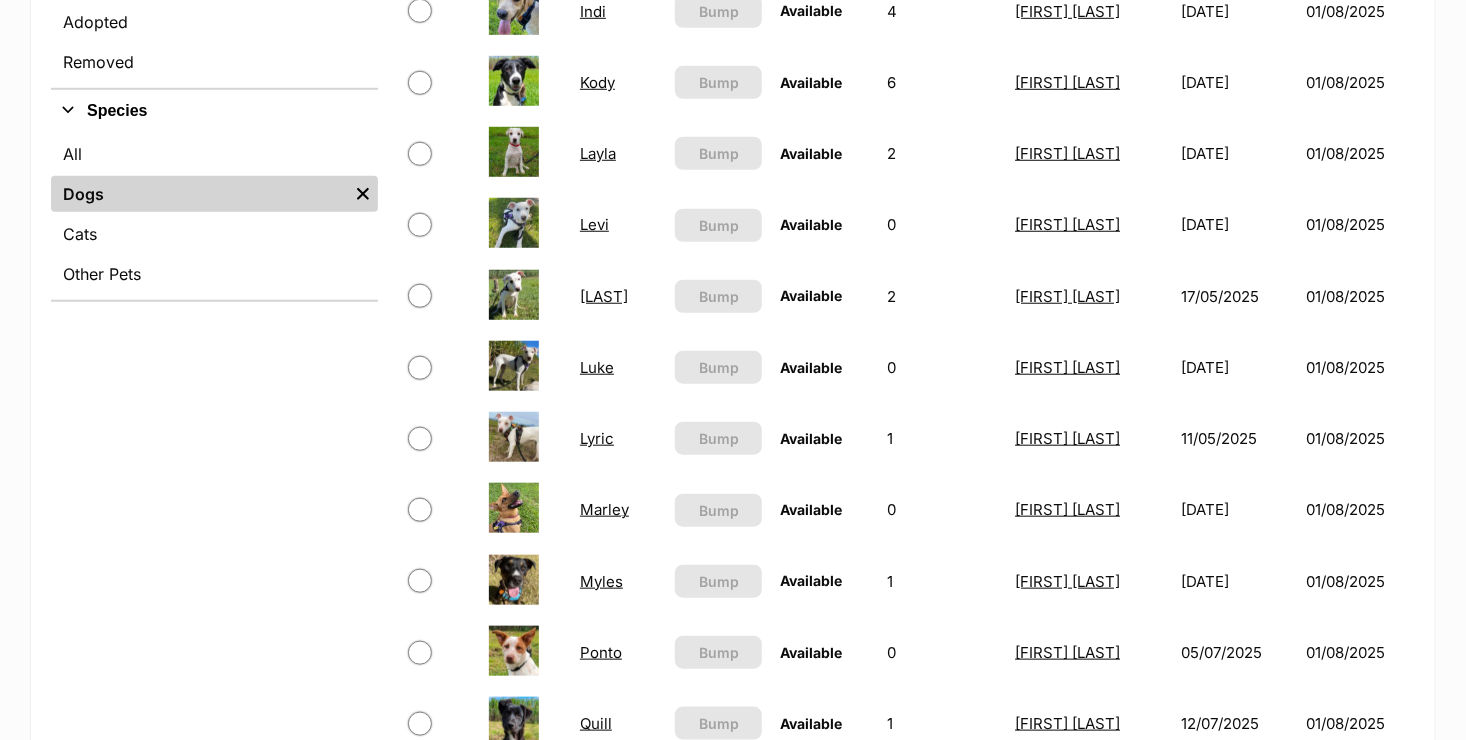 click on "Layla" at bounding box center (598, 153) 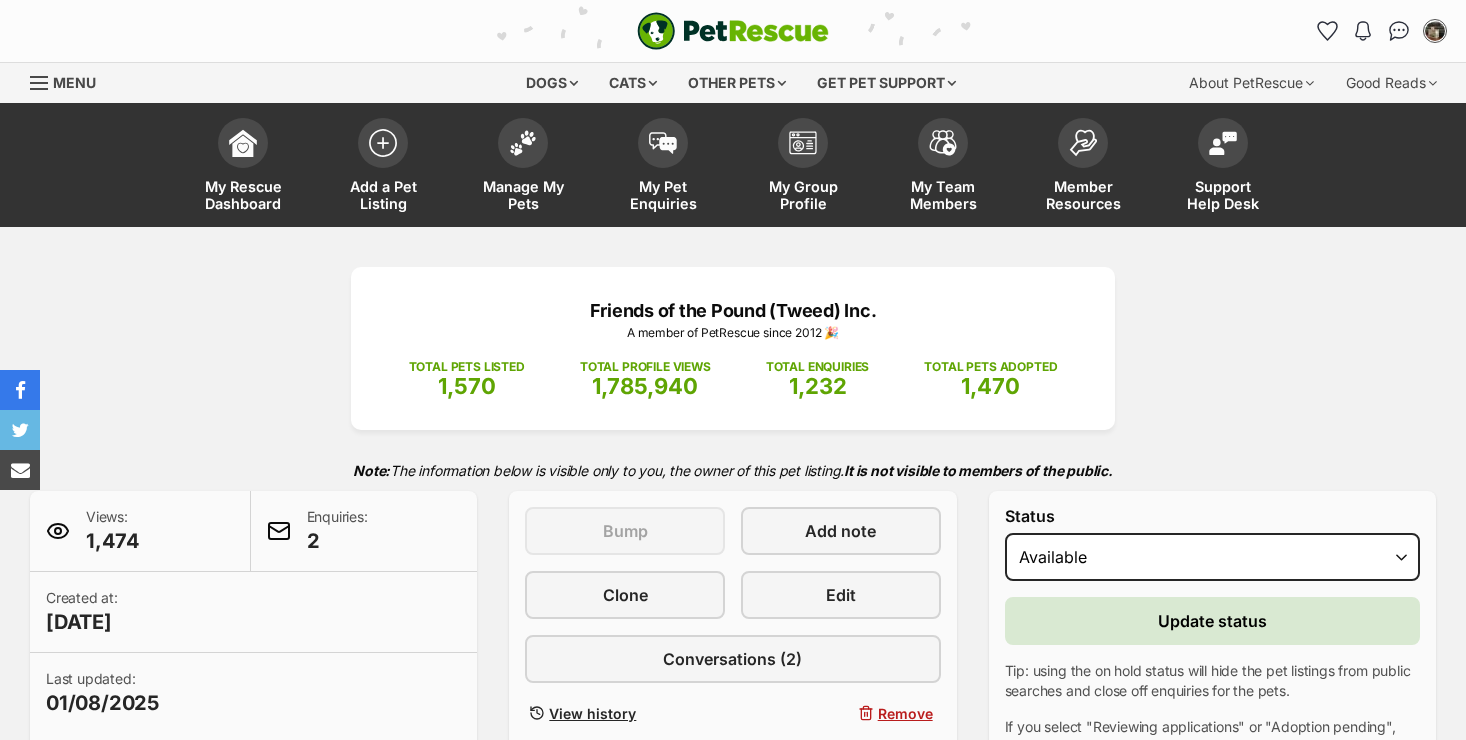 scroll, scrollTop: 0, scrollLeft: 0, axis: both 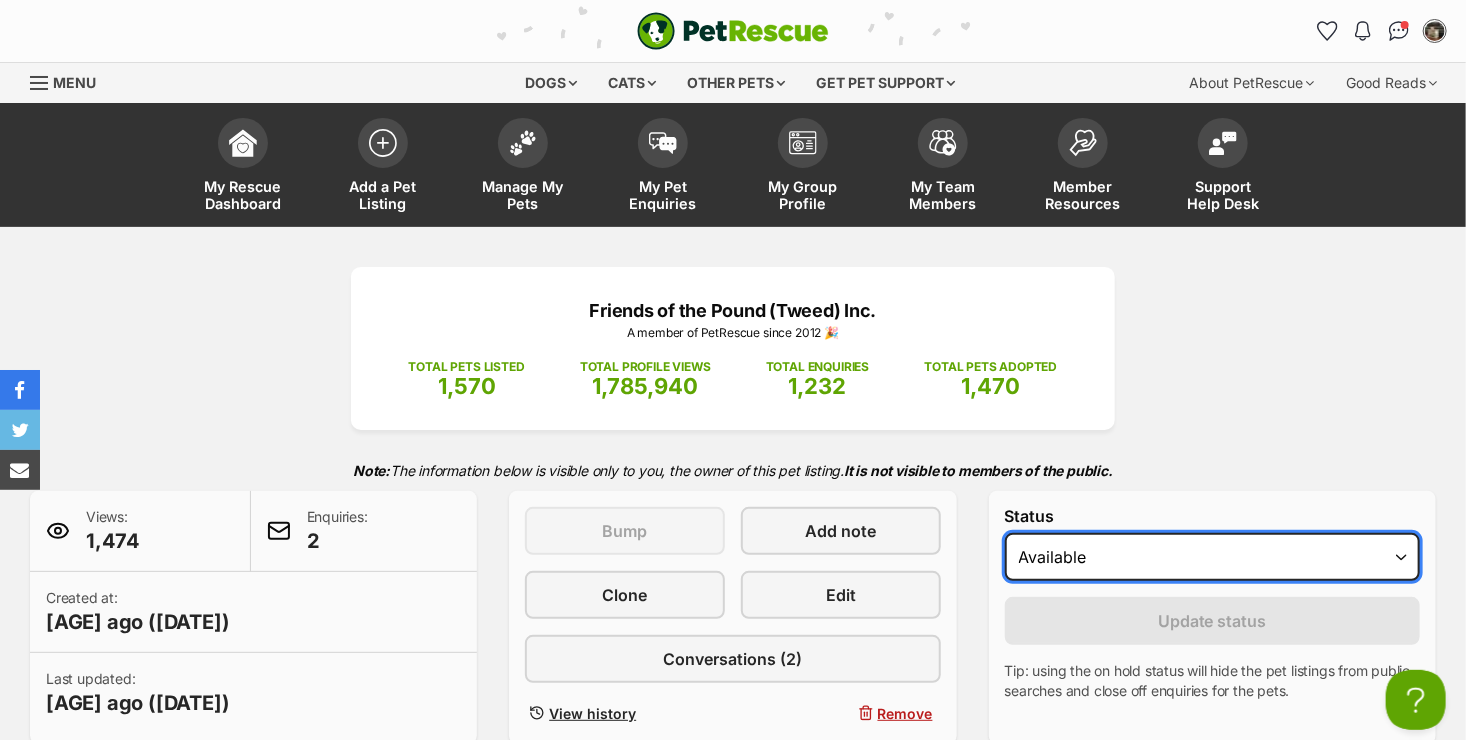 click on "Draft - not available as listing has enquires
Available
On hold
Adopted" at bounding box center [1212, 557] 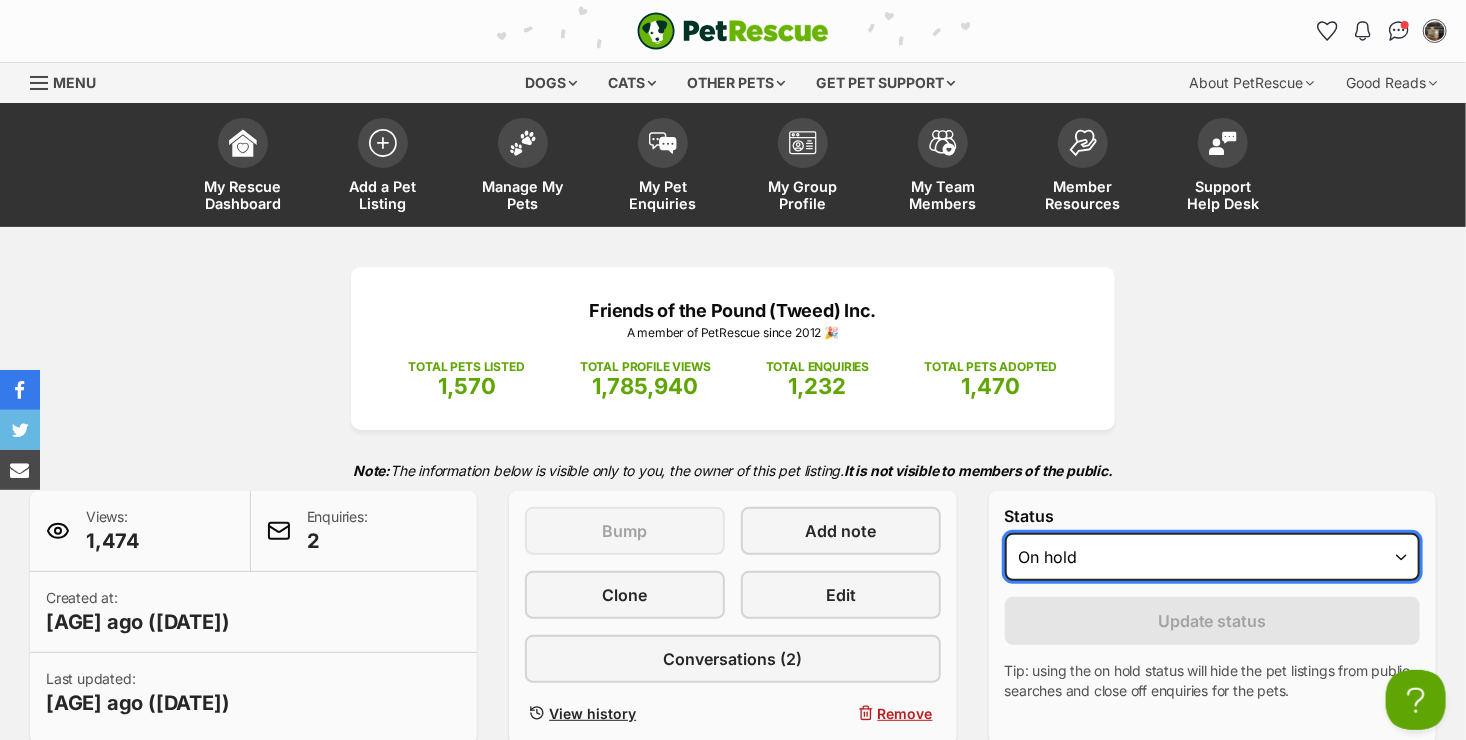 click on "Draft - not available as listing has enquires
Available
On hold
Adopted" at bounding box center [1212, 557] 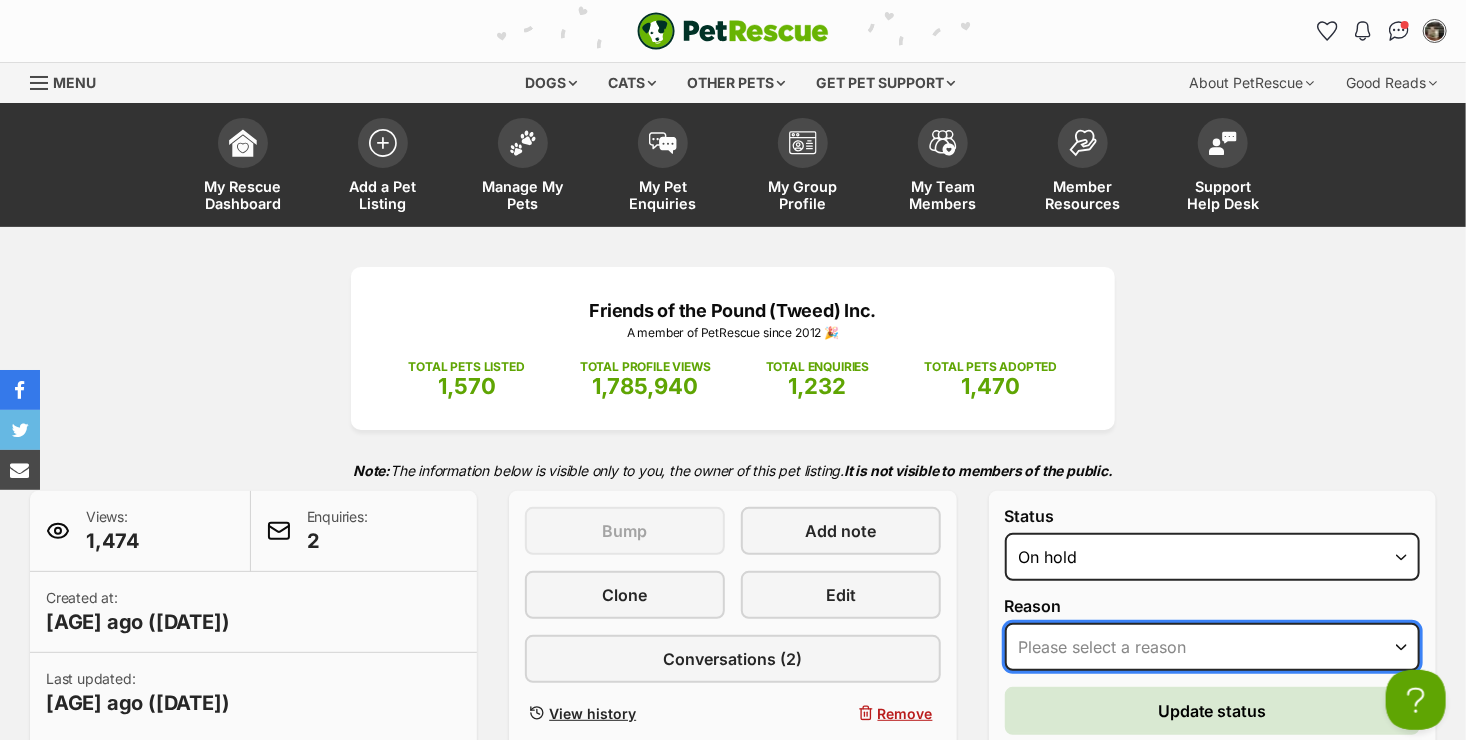 click on "Please select a reason
Medical reasons
Reviewing applications
Adoption pending
Other" at bounding box center (1212, 647) 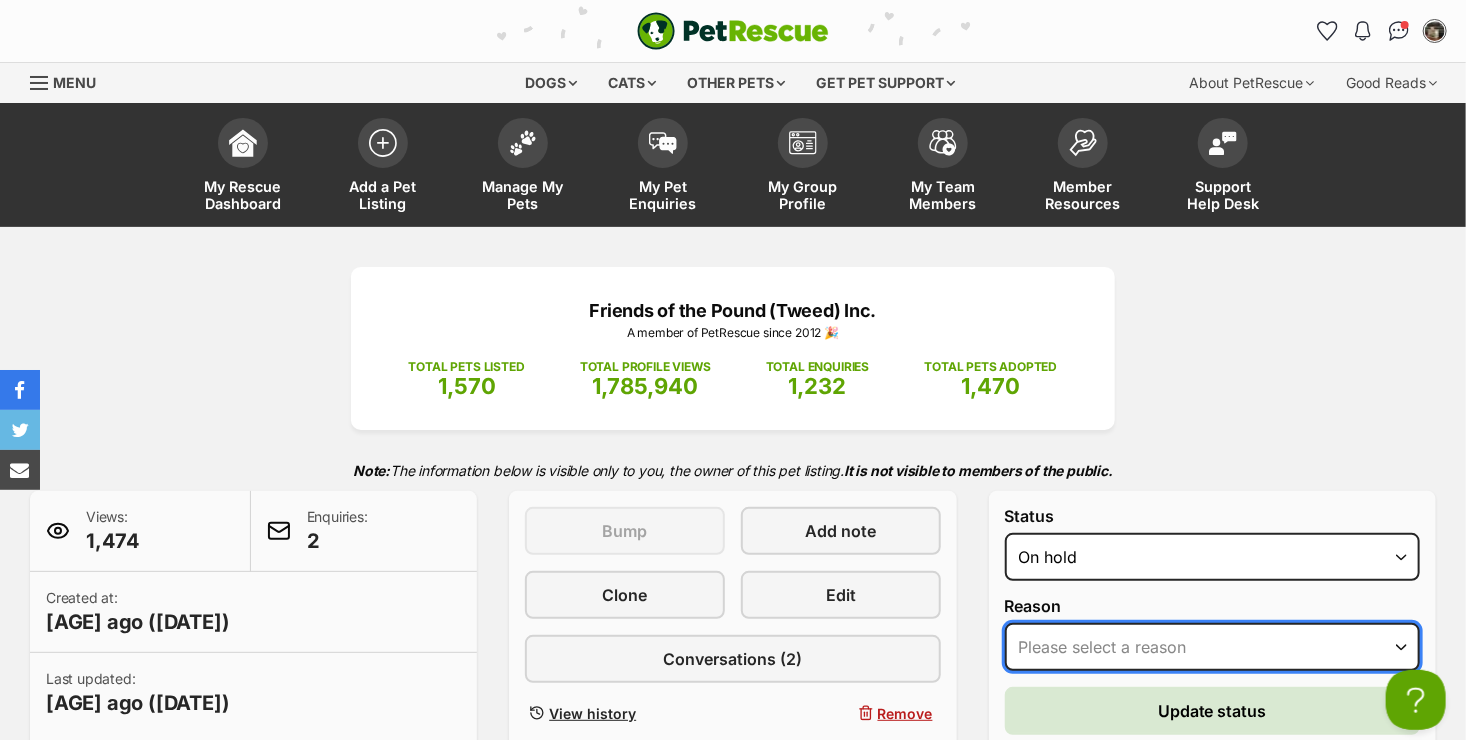 select on "adoption_pending" 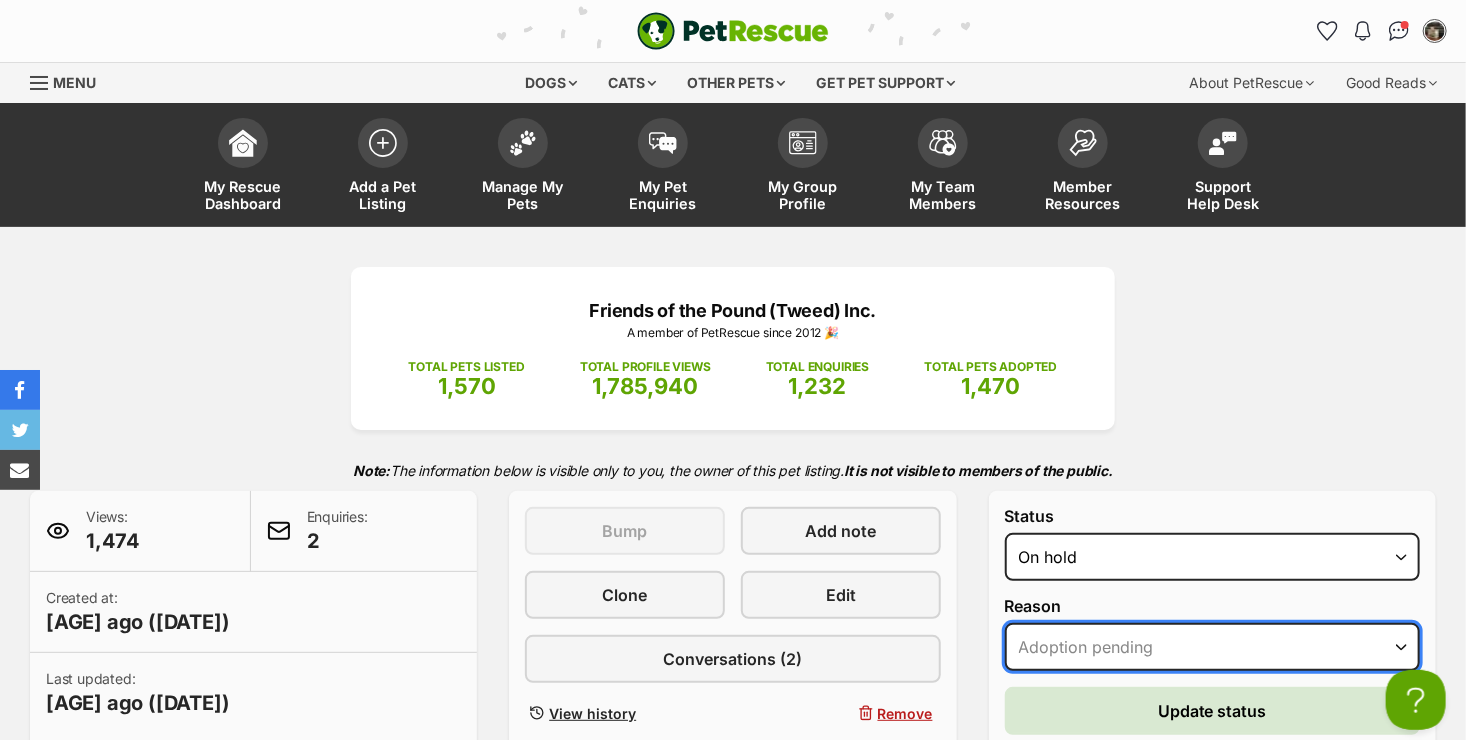 click on "Please select a reason
Medical reasons
Reviewing applications
Adoption pending
Other" at bounding box center (1212, 647) 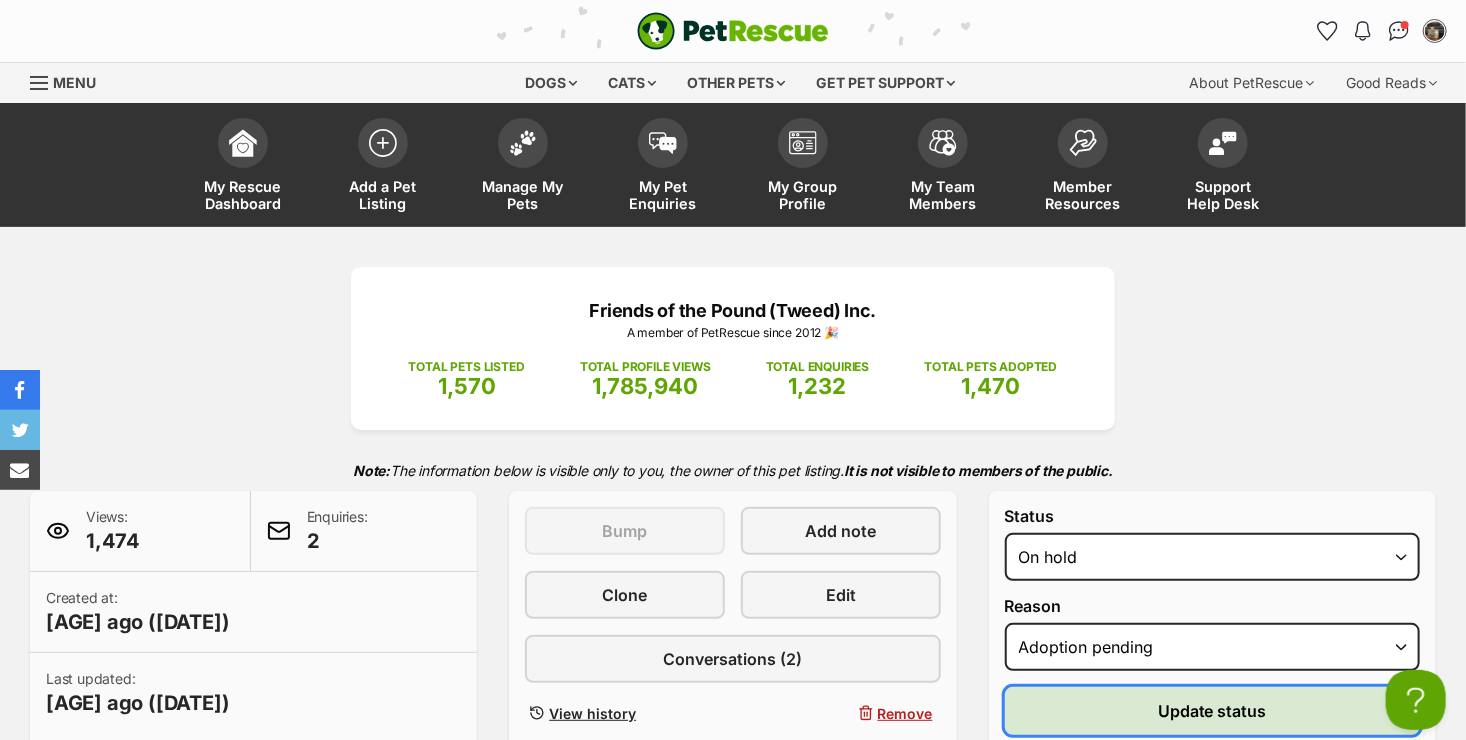 click on "Update status" at bounding box center (1212, 711) 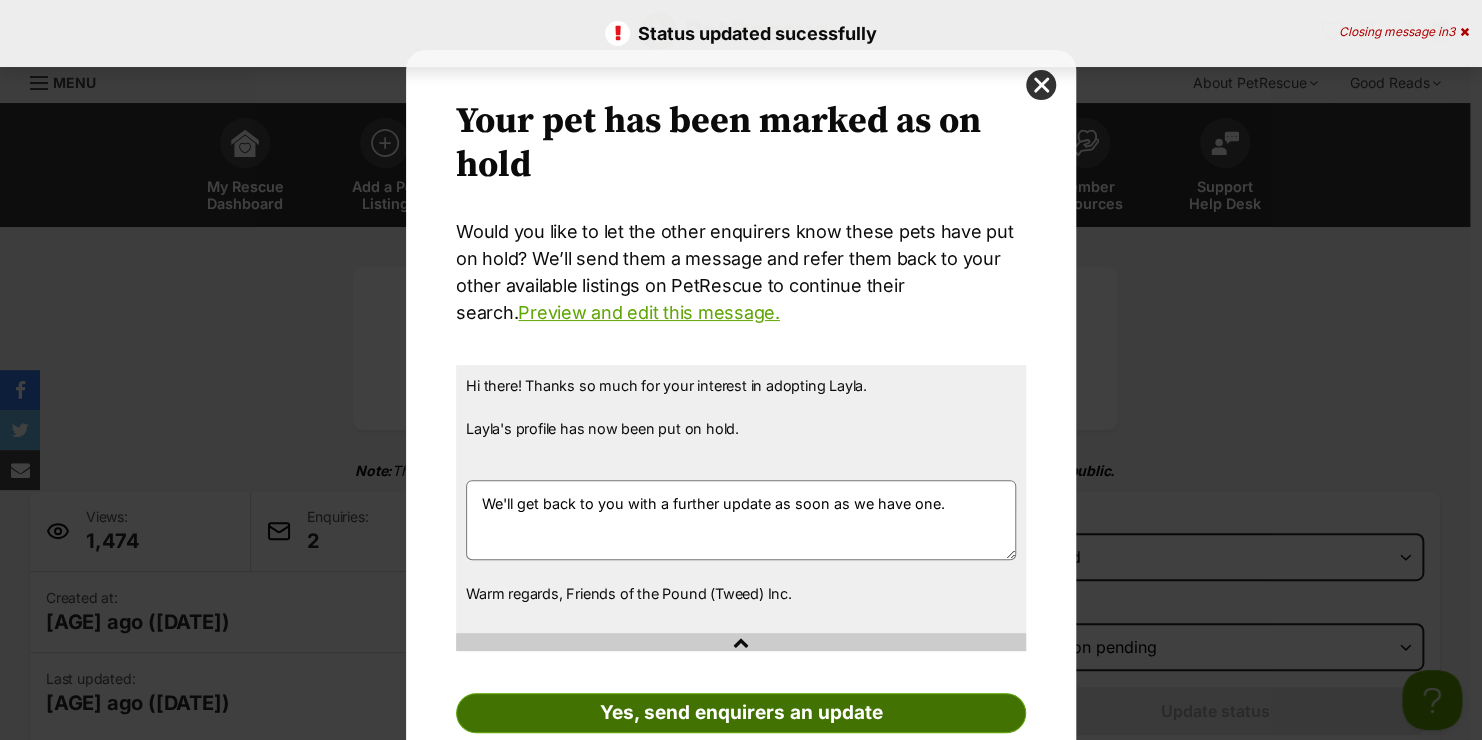 click on "Yes, send enquirers an update" at bounding box center [741, 713] 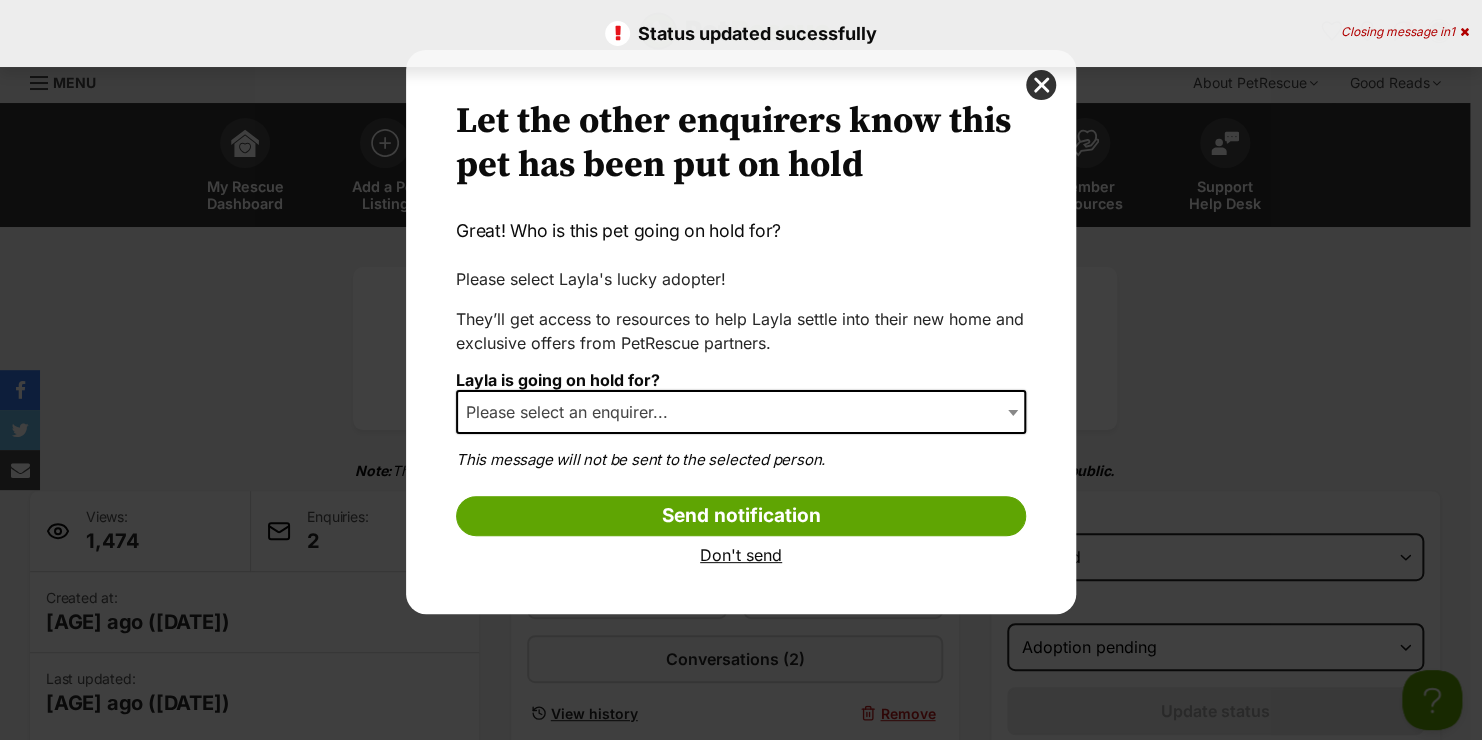 click at bounding box center [1015, 412] 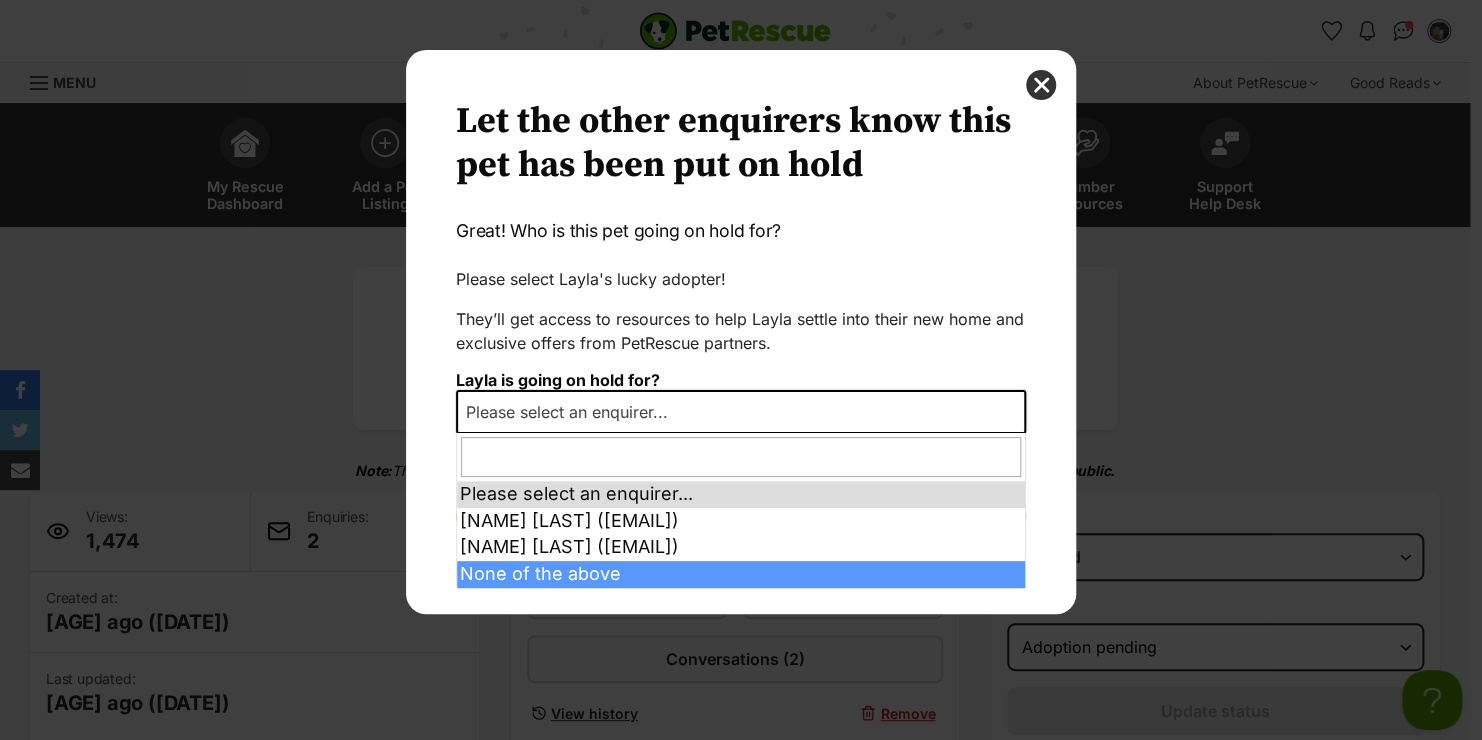 select on "other" 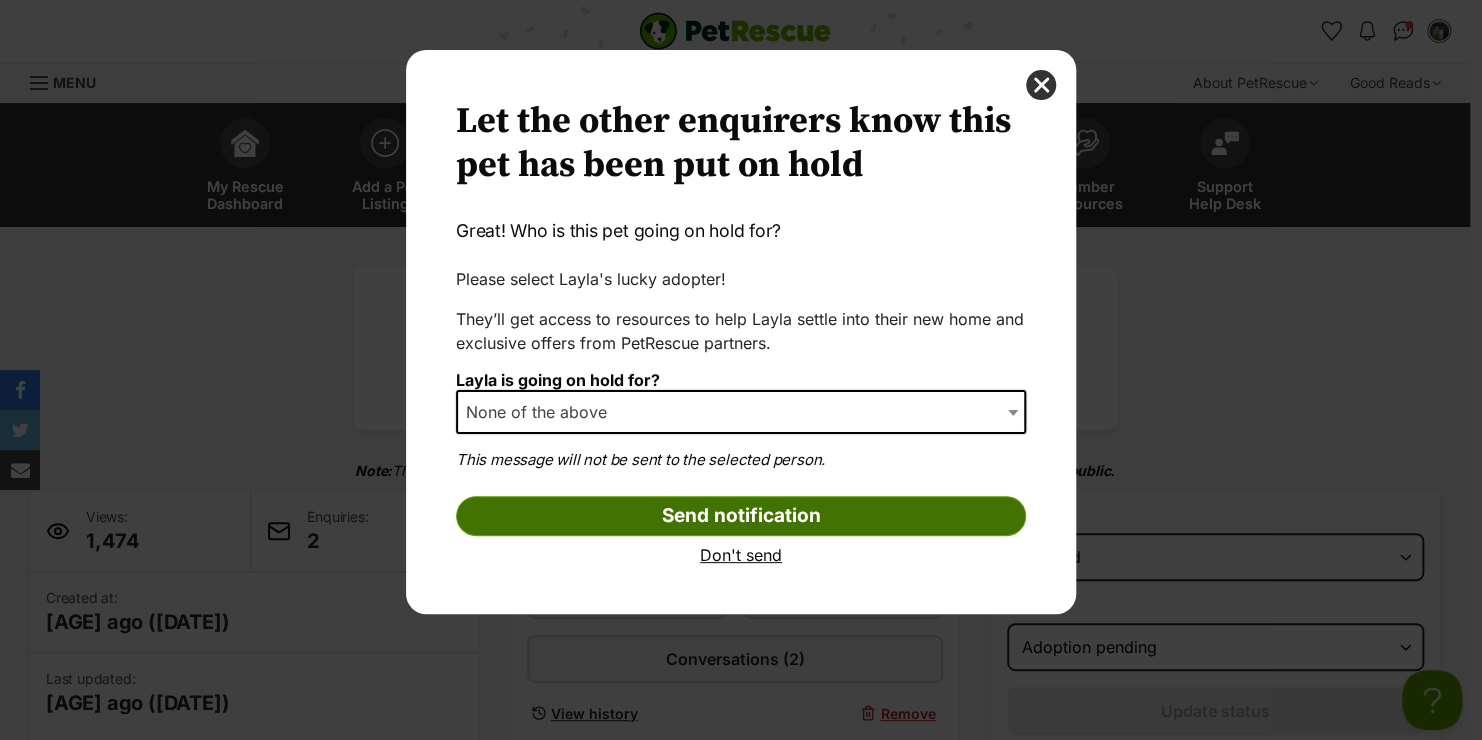 click on "Send notification" at bounding box center [741, 516] 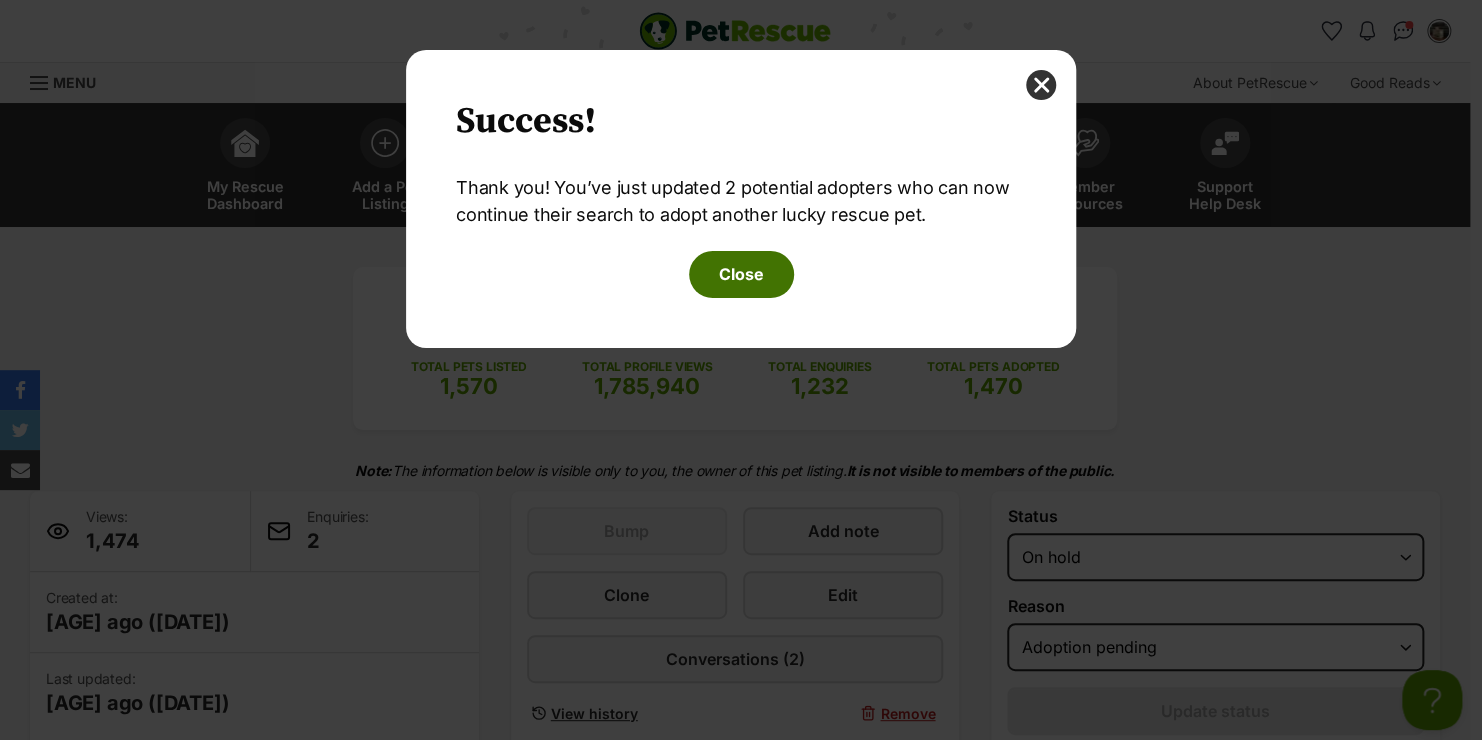 click on "Close" at bounding box center (741, 274) 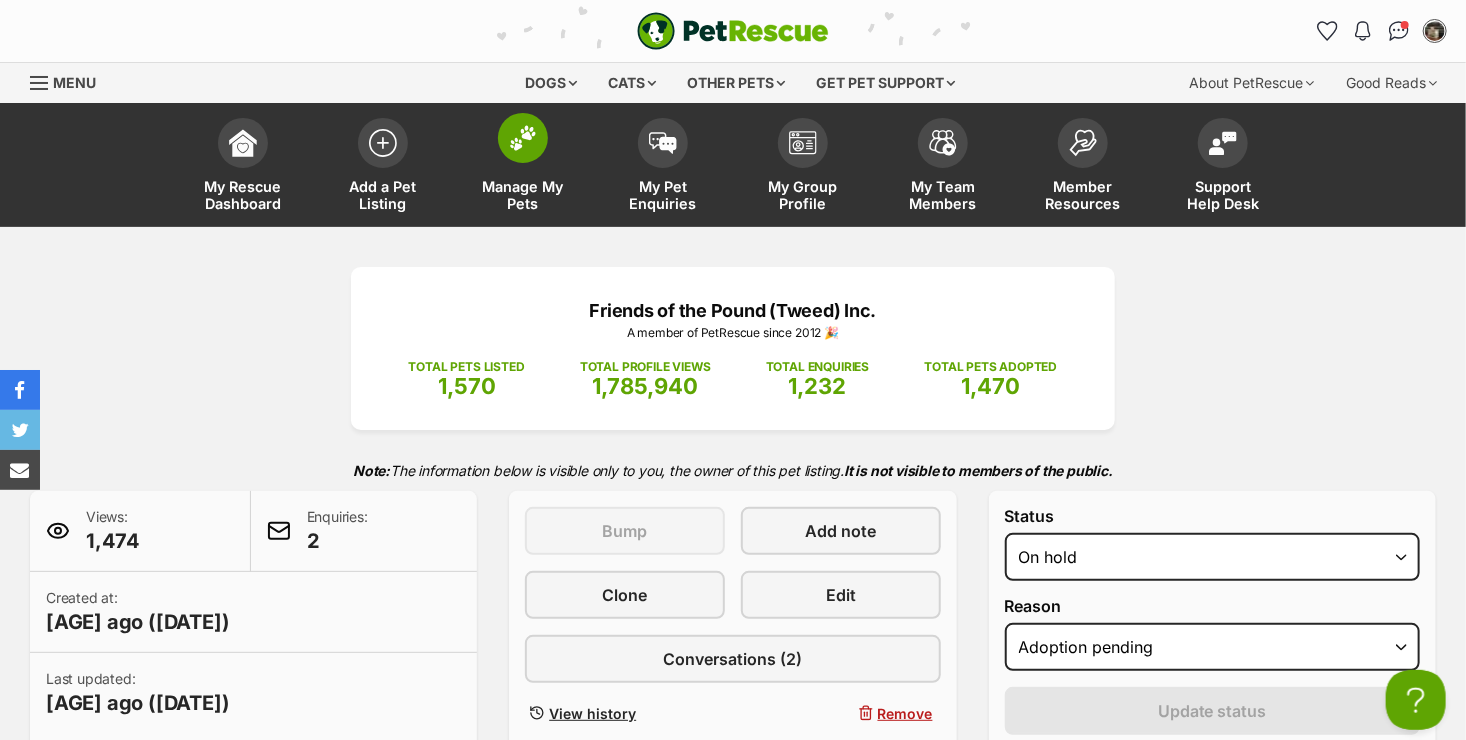 click on "Manage My Pets" at bounding box center [523, 195] 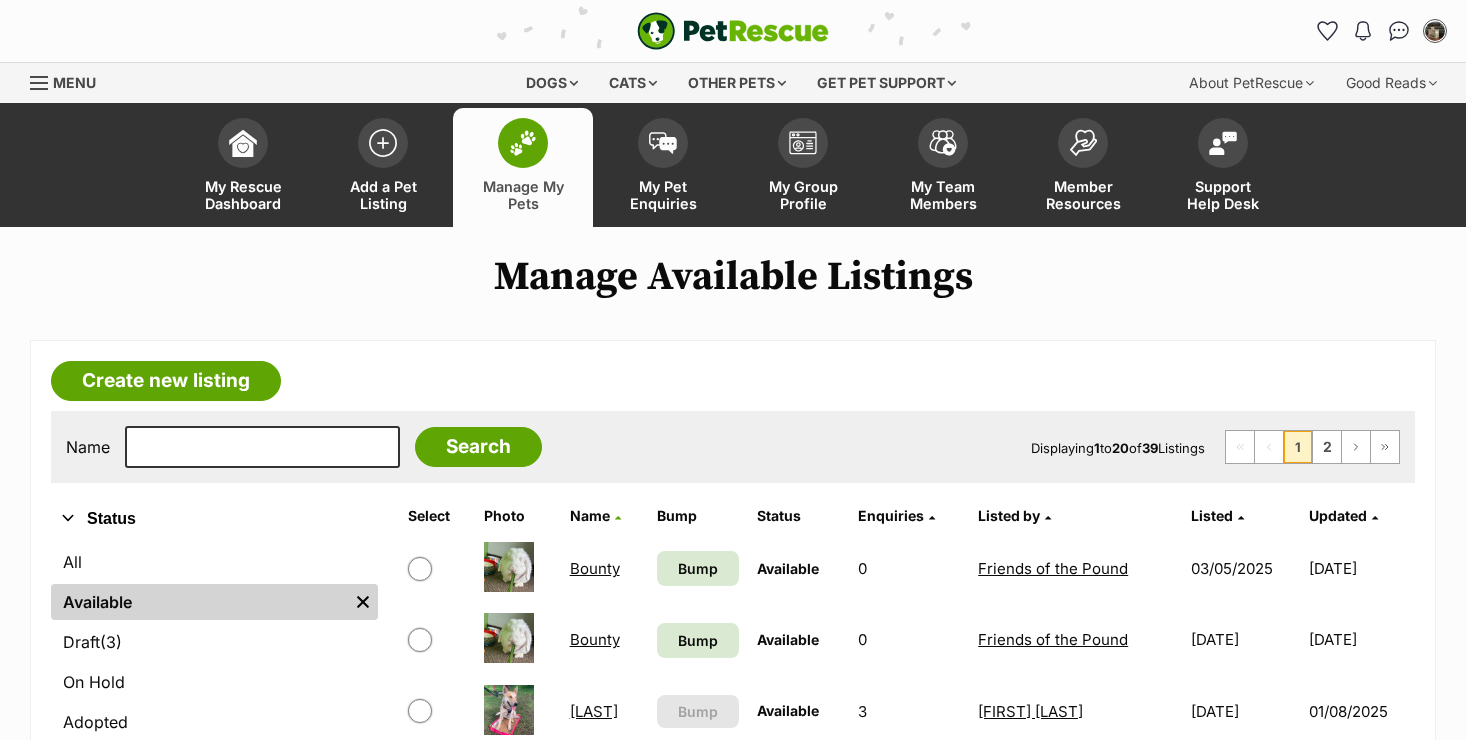scroll, scrollTop: 0, scrollLeft: 0, axis: both 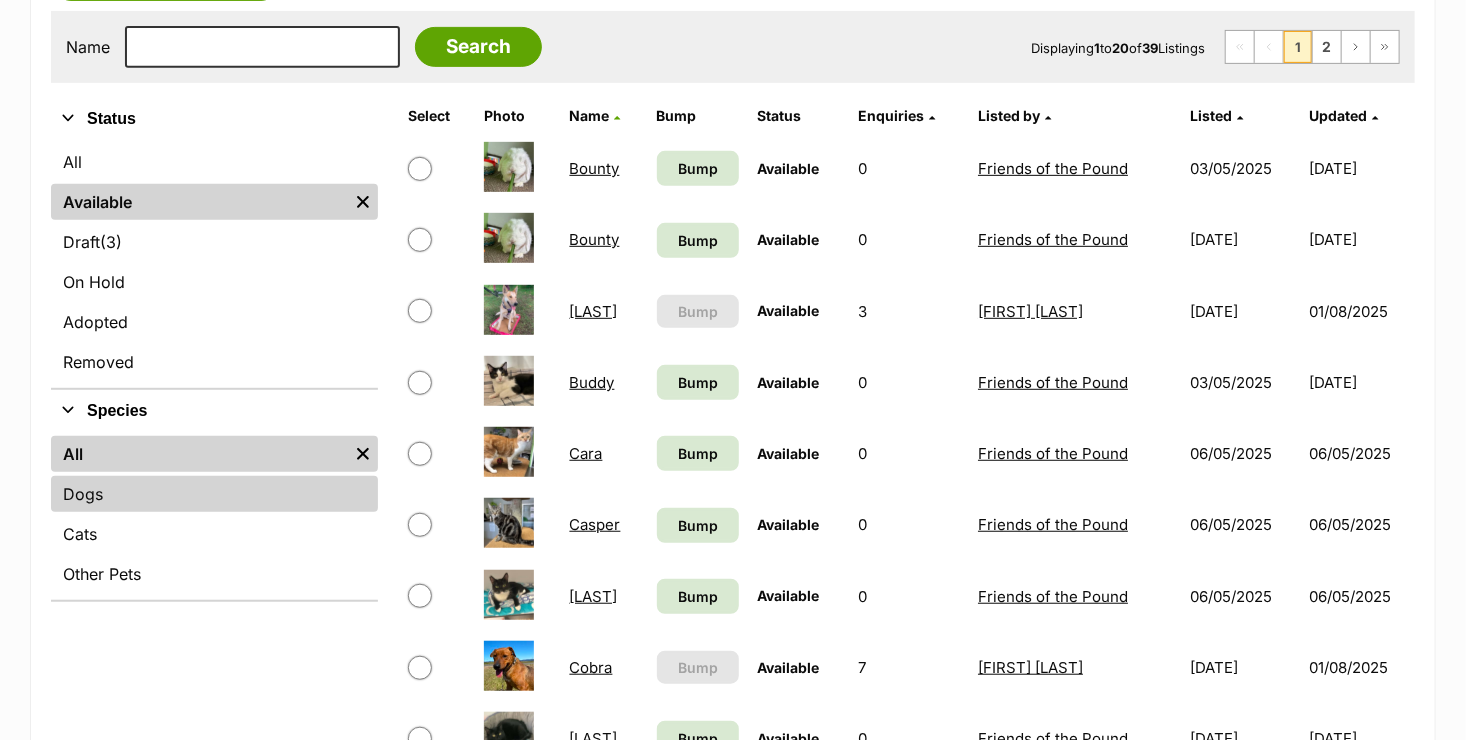 click on "Dogs" at bounding box center [214, 494] 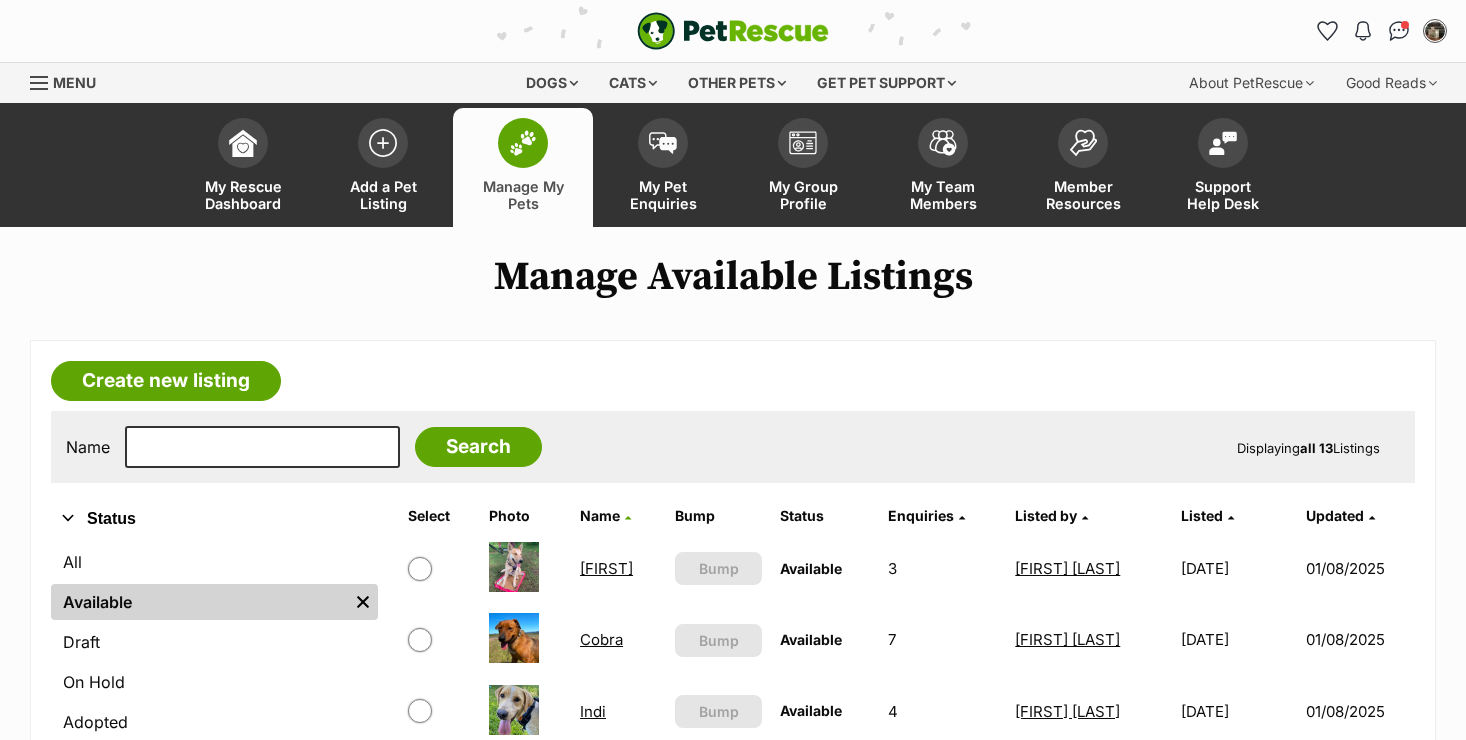 scroll, scrollTop: 0, scrollLeft: 0, axis: both 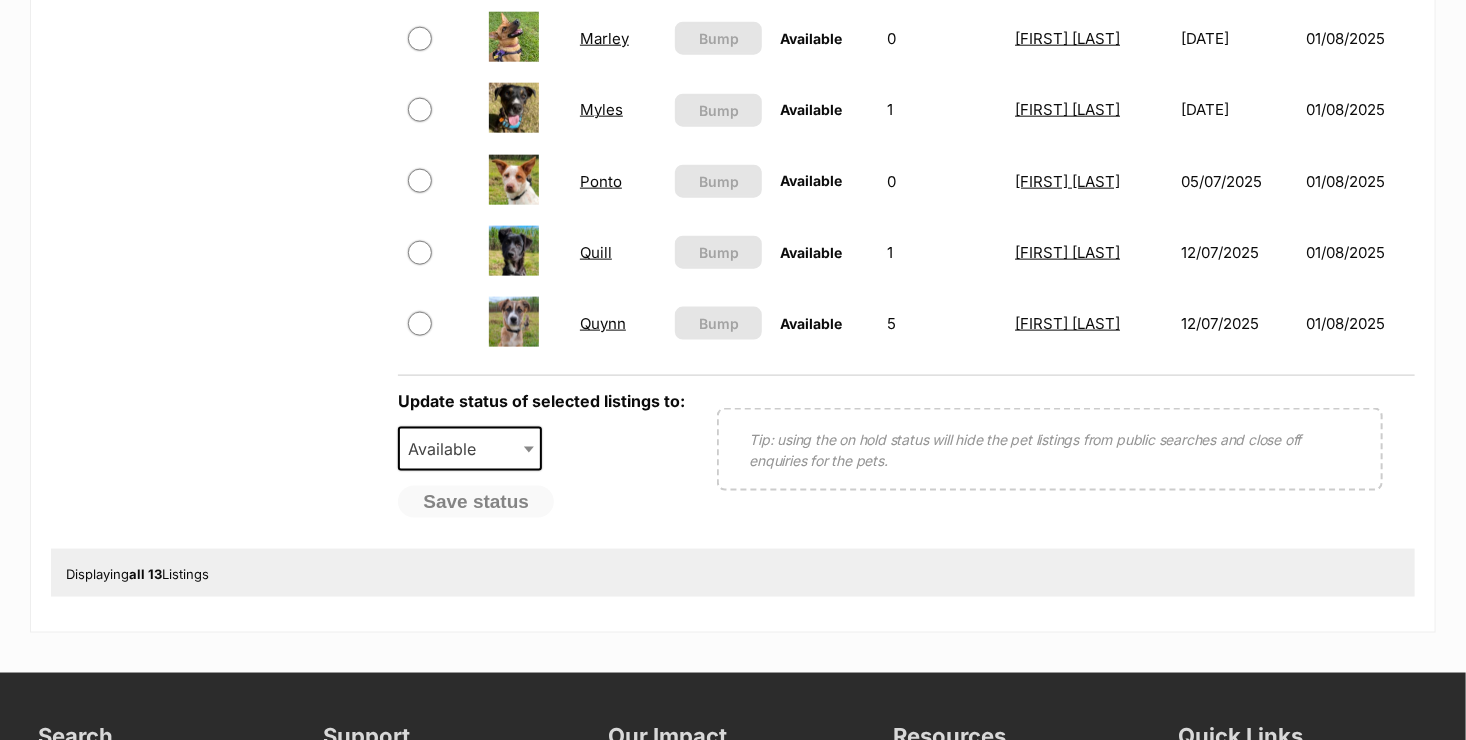 click on "Quynn" at bounding box center (603, 323) 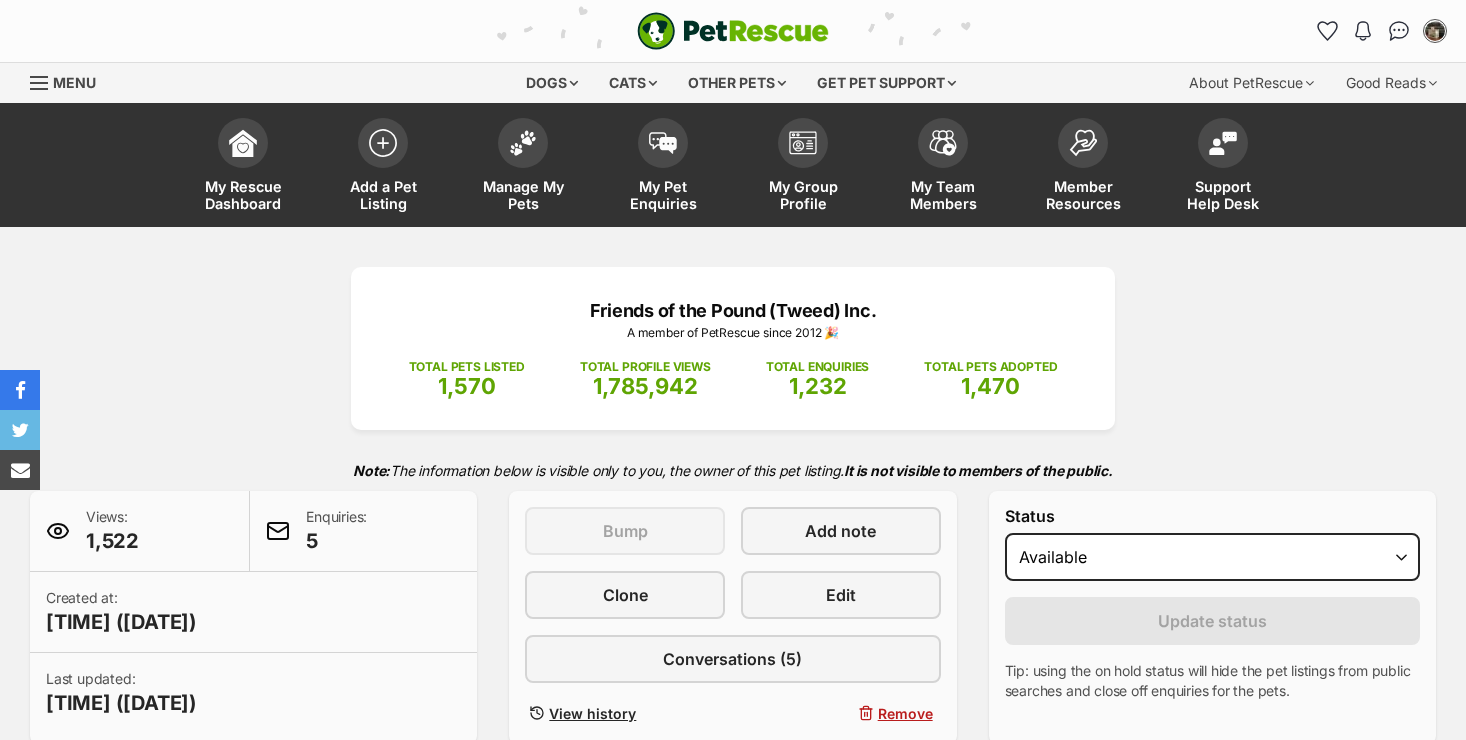 scroll, scrollTop: 0, scrollLeft: 0, axis: both 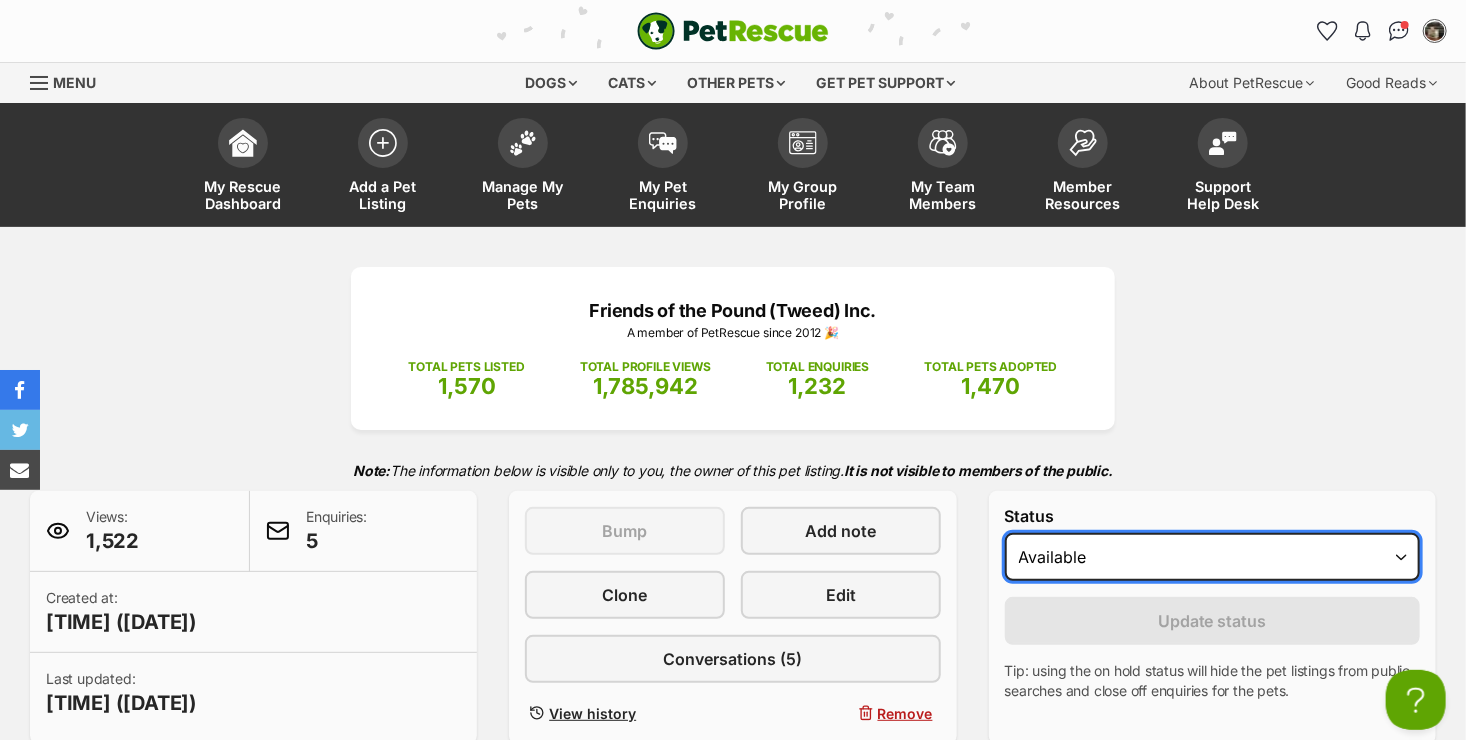 click on "Draft - not available as listing has enquires
Available
On hold
Adopted" at bounding box center [1212, 557] 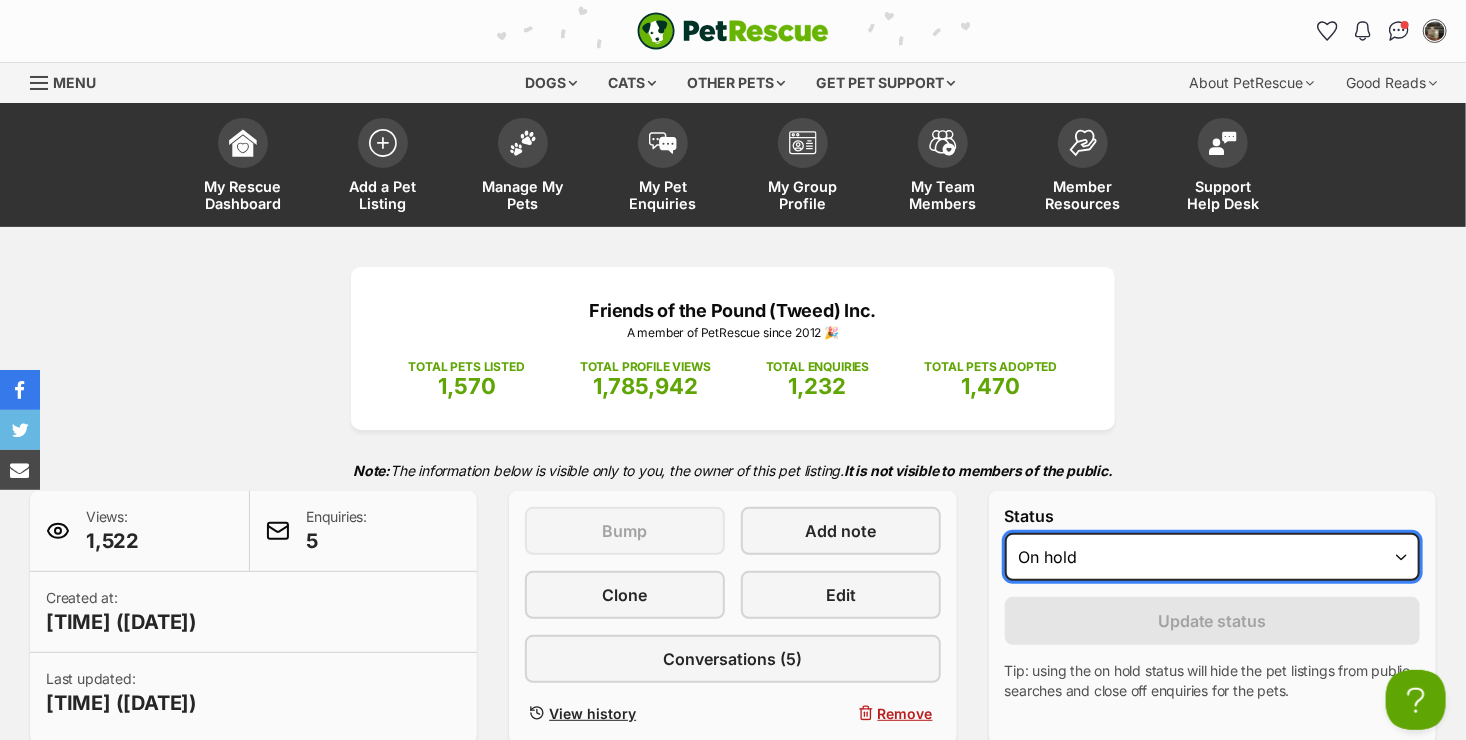 click on "Draft - not available as listing has enquires
Available
On hold
Adopted" at bounding box center (1212, 557) 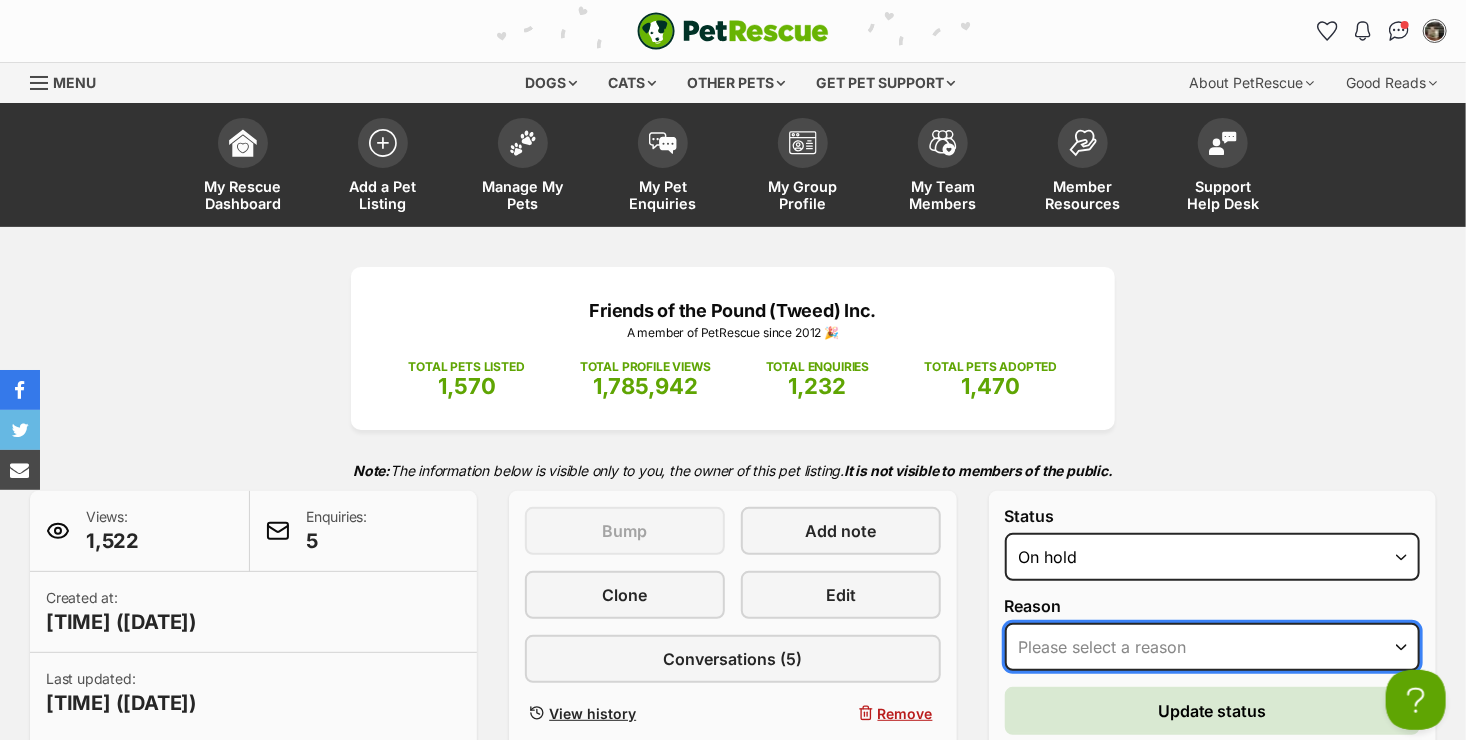click on "Please select a reason
Medical reasons
Reviewing applications
Adoption pending
Other" at bounding box center (1212, 647) 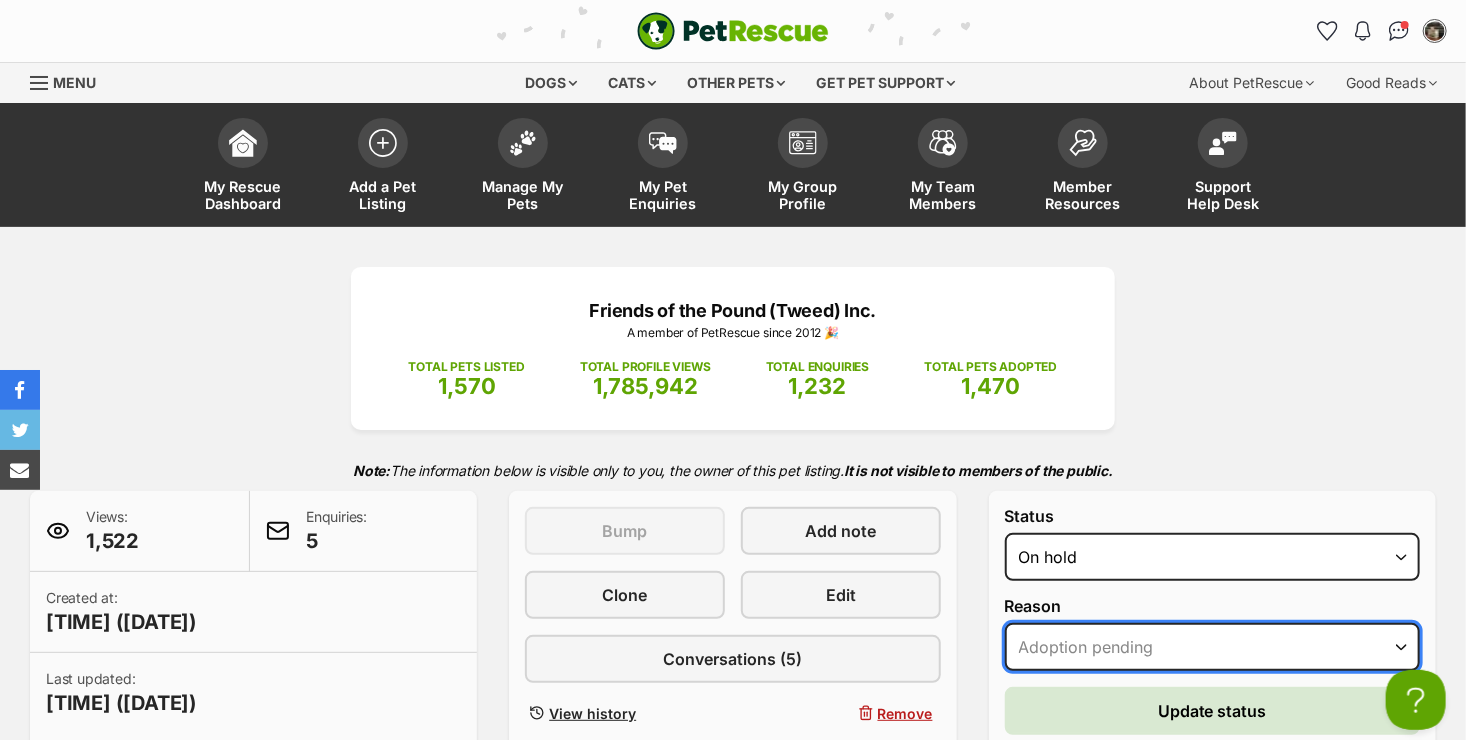 click on "Please select a reason
Medical reasons
Reviewing applications
Adoption pending
Other" at bounding box center (1212, 647) 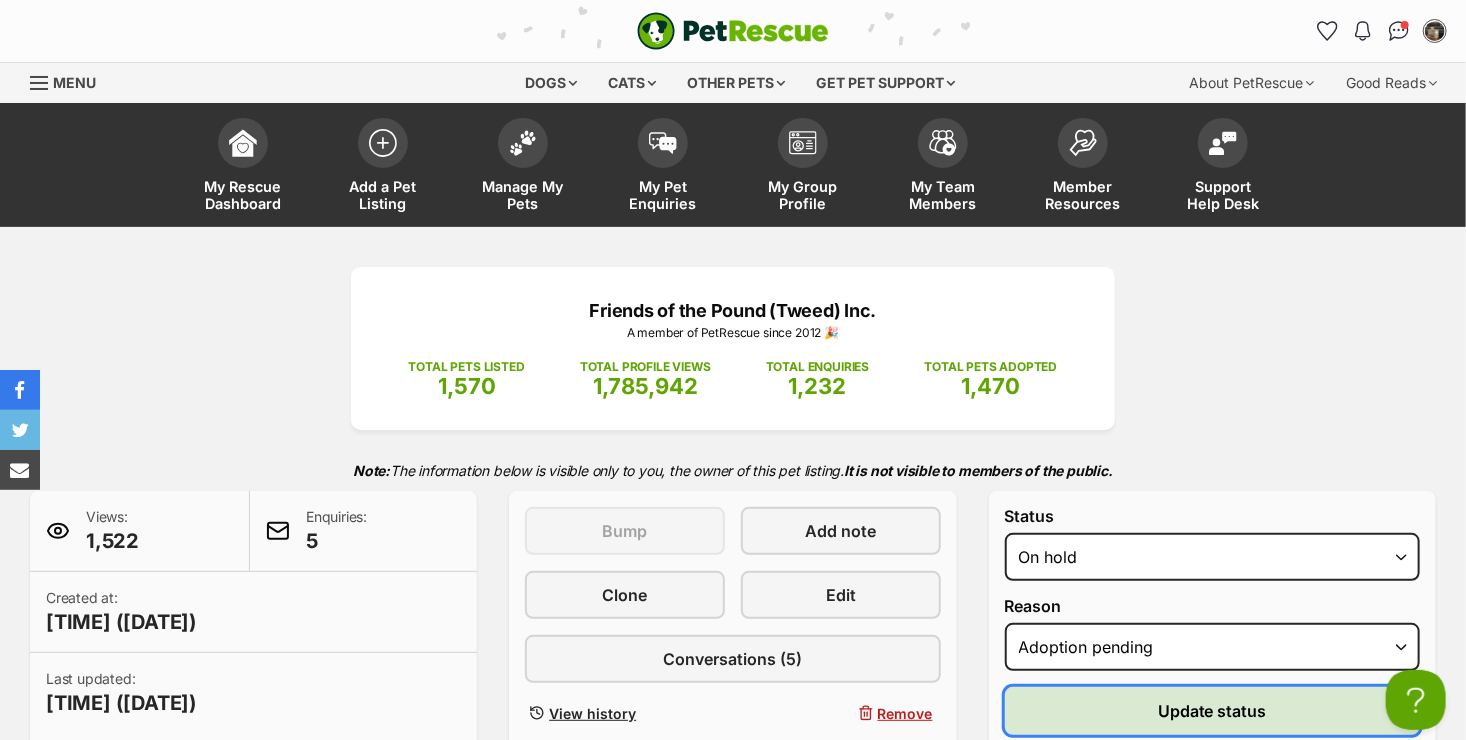click on "Update status" at bounding box center [1212, 711] 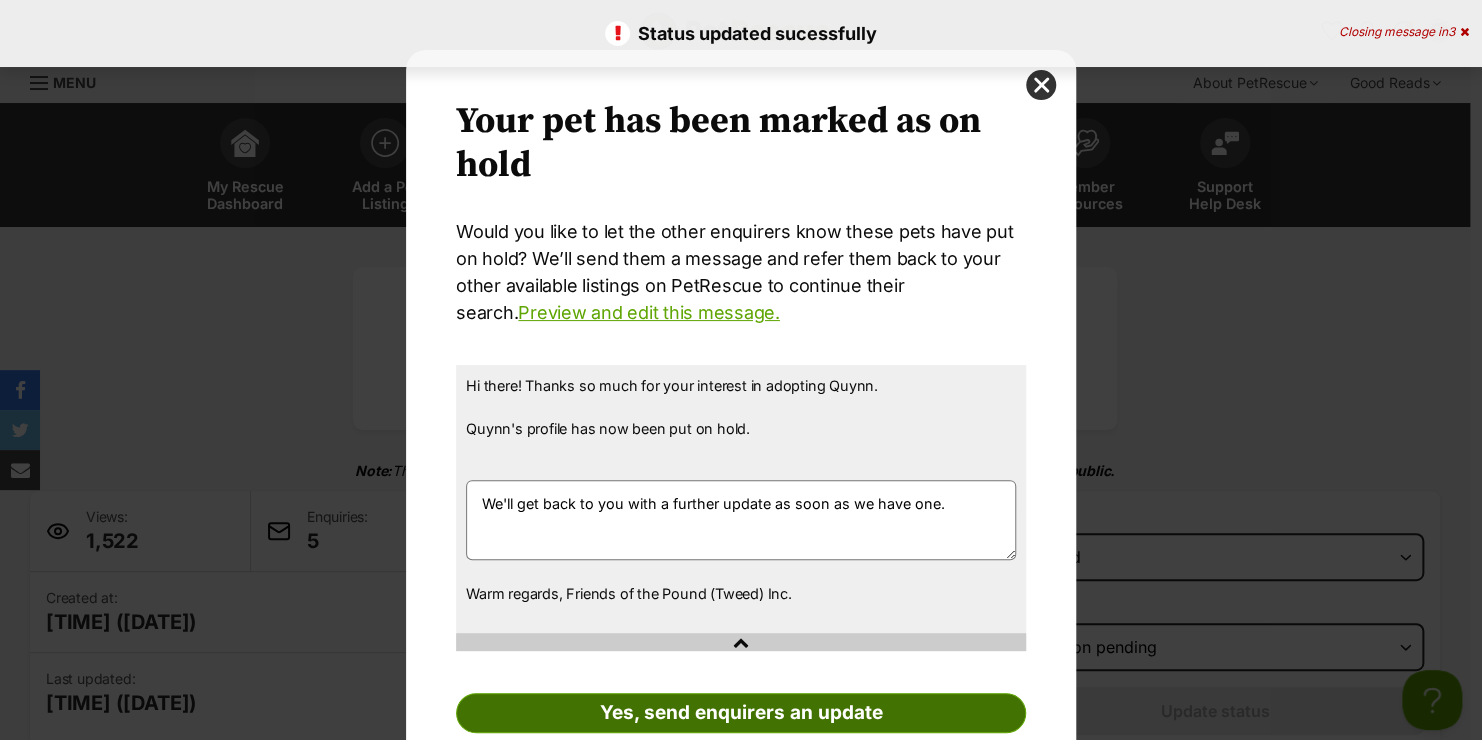 click on "Yes, send enquirers an update" at bounding box center [741, 713] 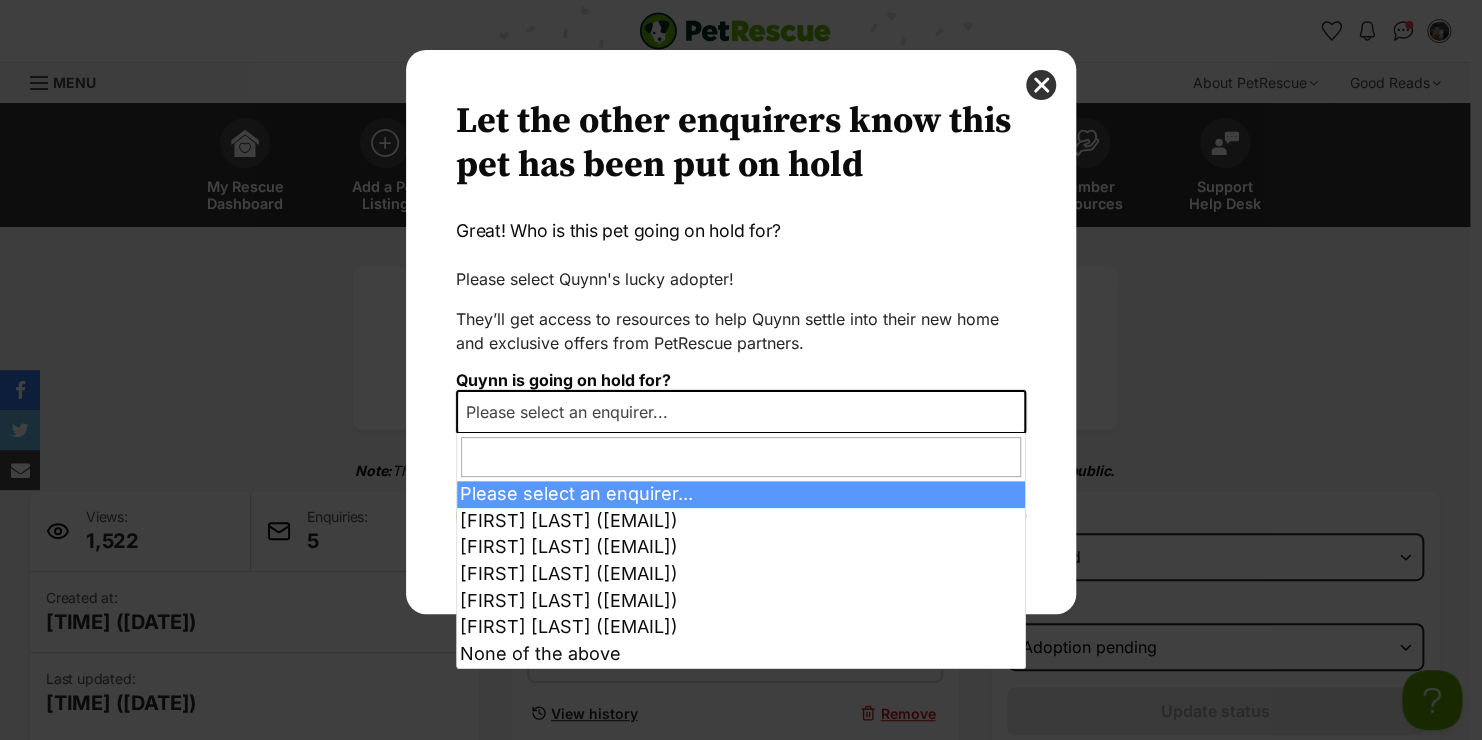 click at bounding box center (1015, 412) 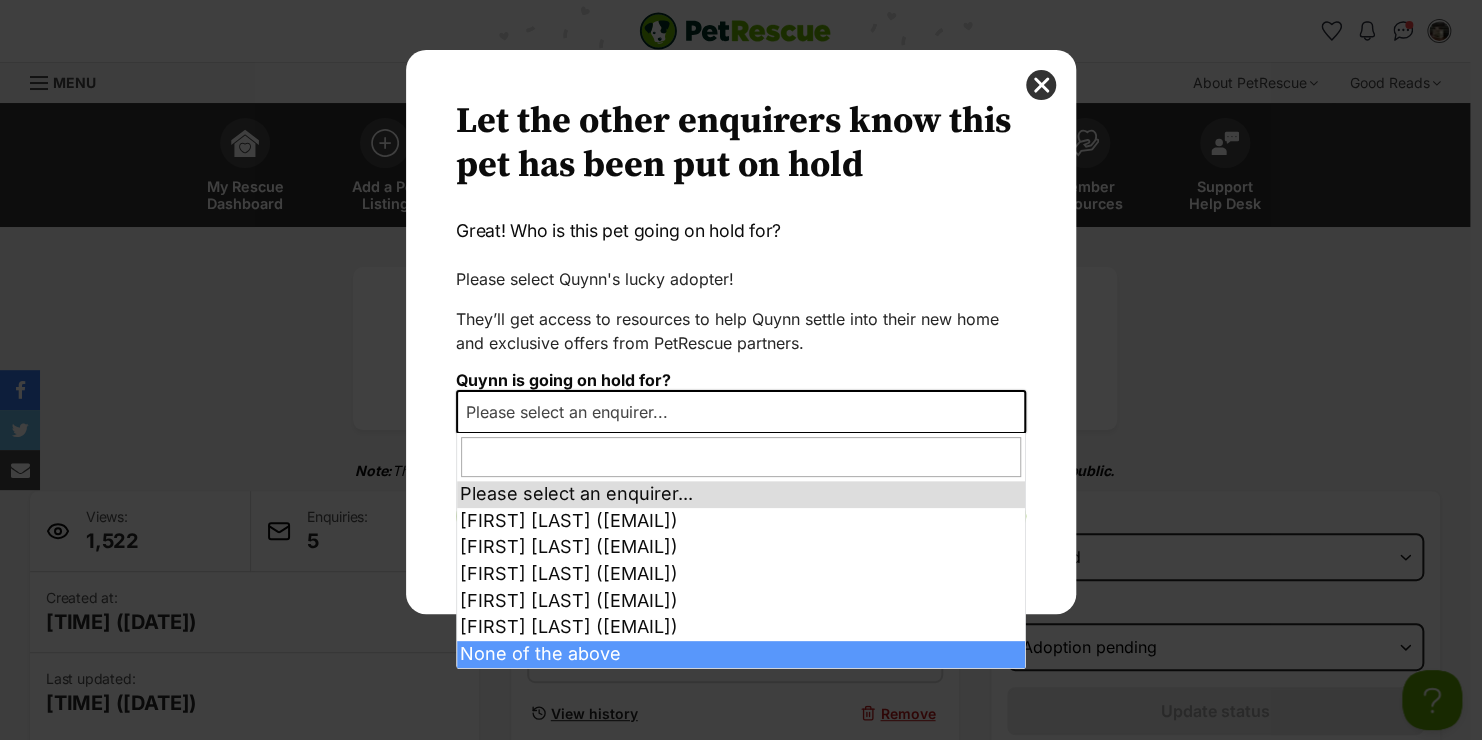 select on "other" 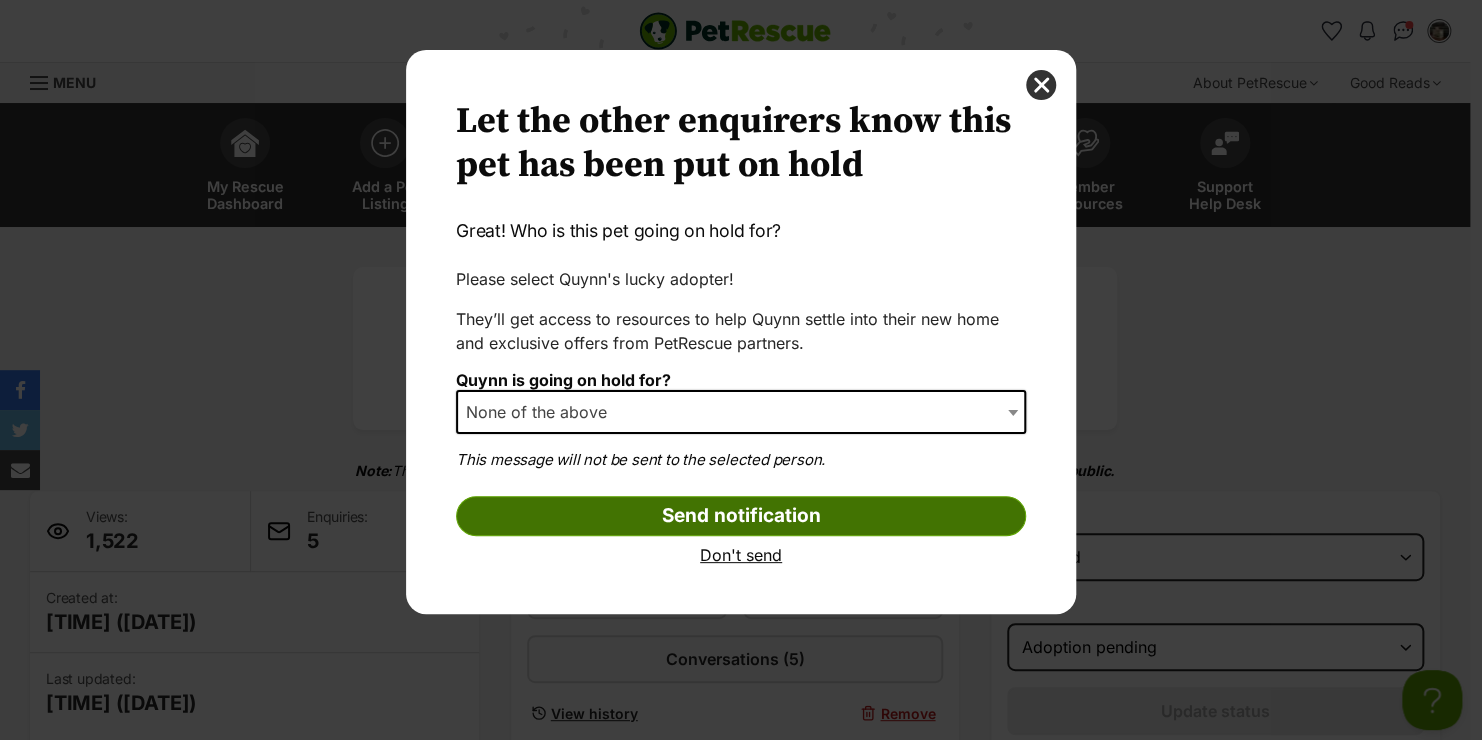 click on "Send notification" at bounding box center [741, 516] 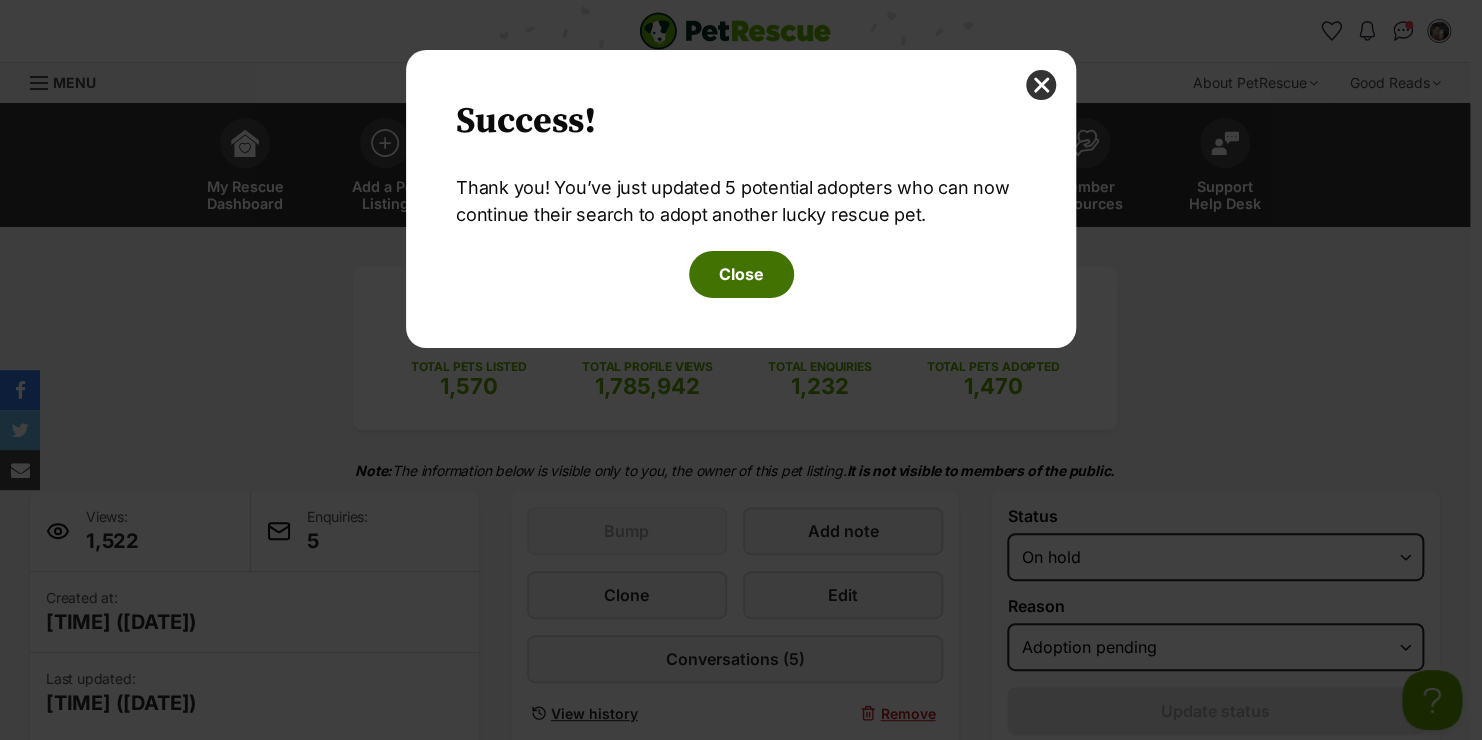 click on "Close" at bounding box center [741, 274] 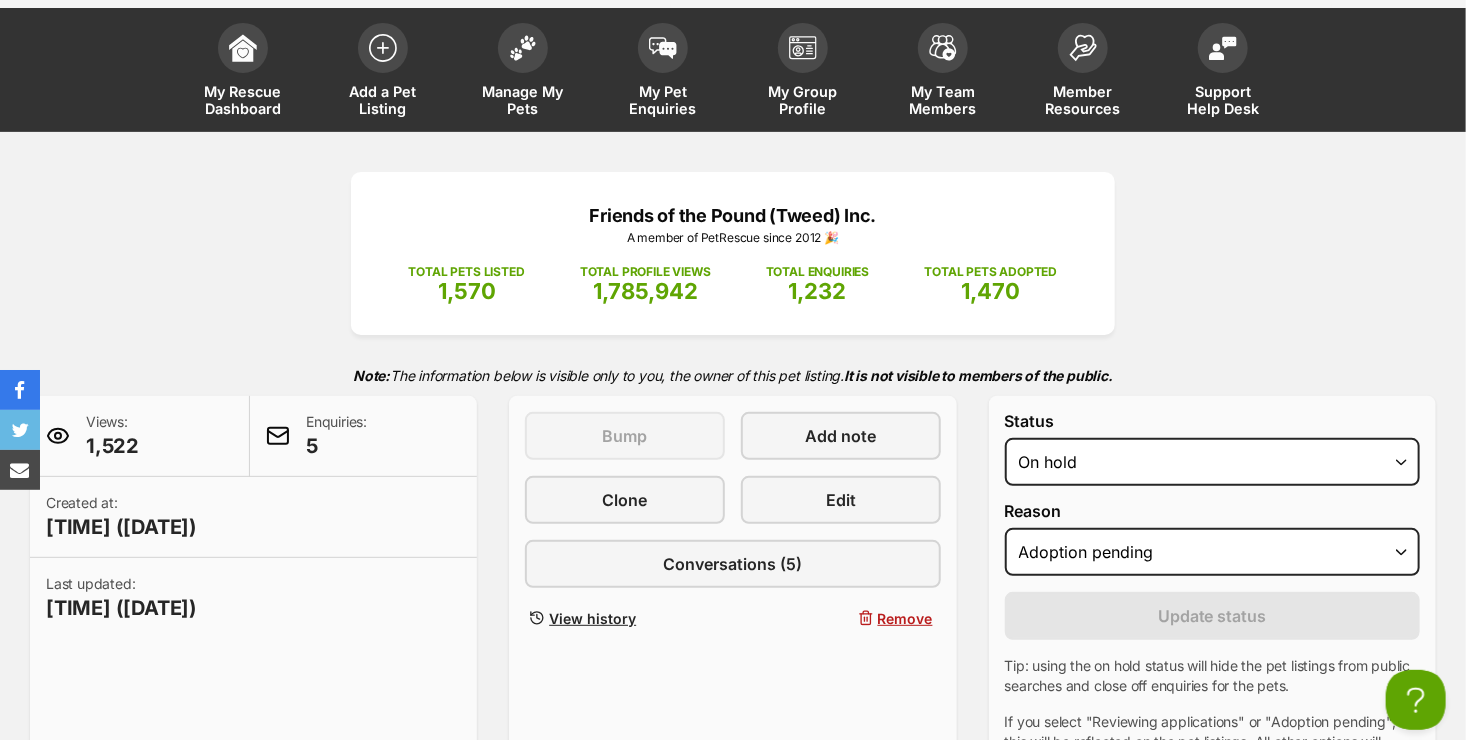 scroll, scrollTop: 0, scrollLeft: 0, axis: both 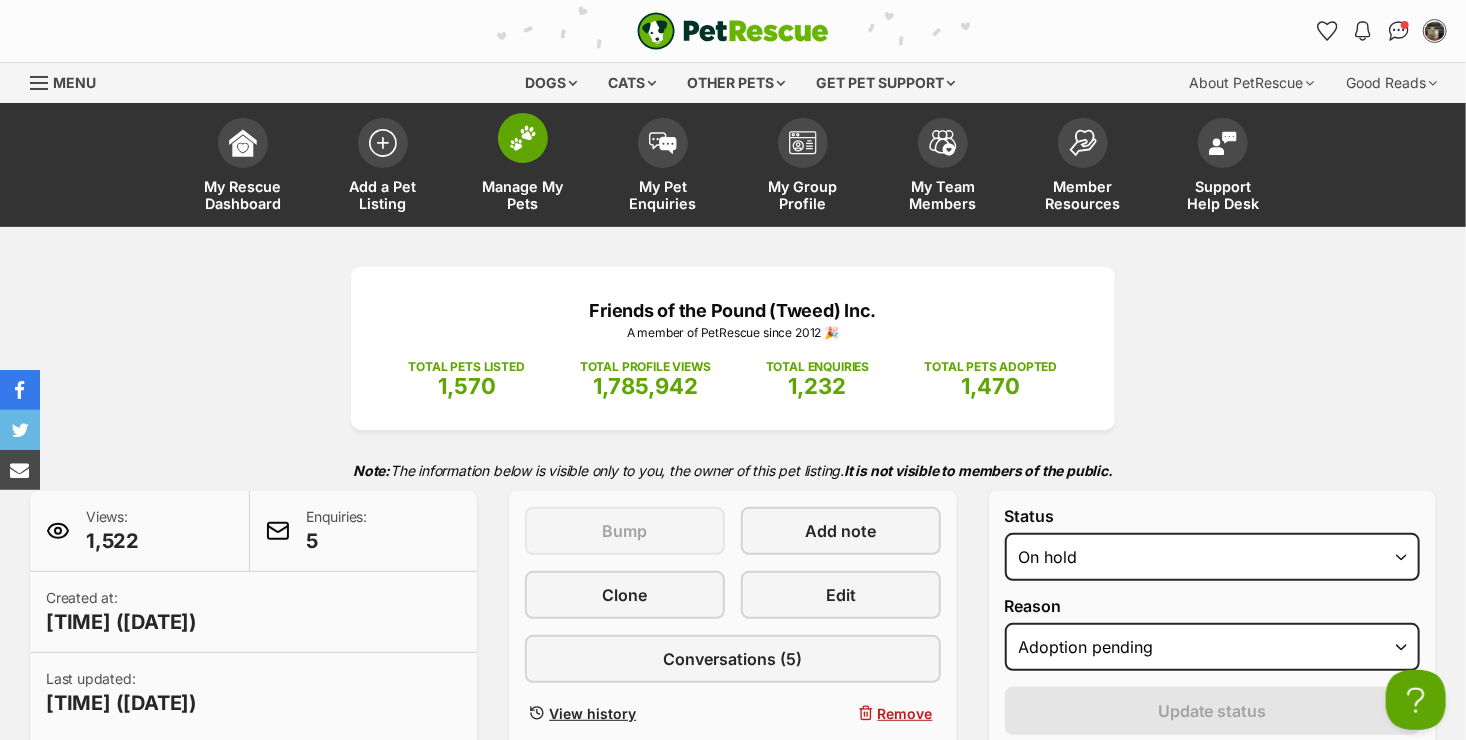 click on "Manage My Pets" at bounding box center [523, 167] 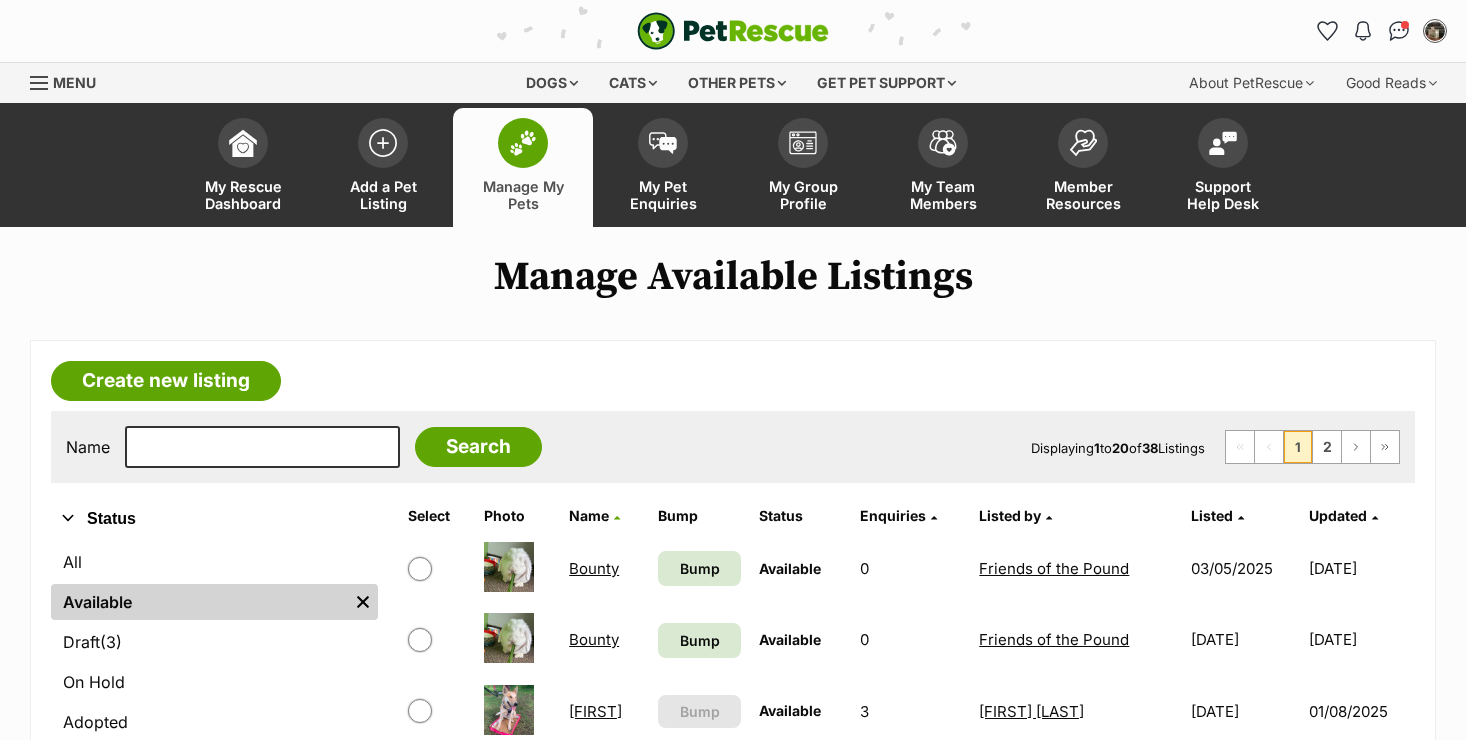 scroll, scrollTop: 0, scrollLeft: 0, axis: both 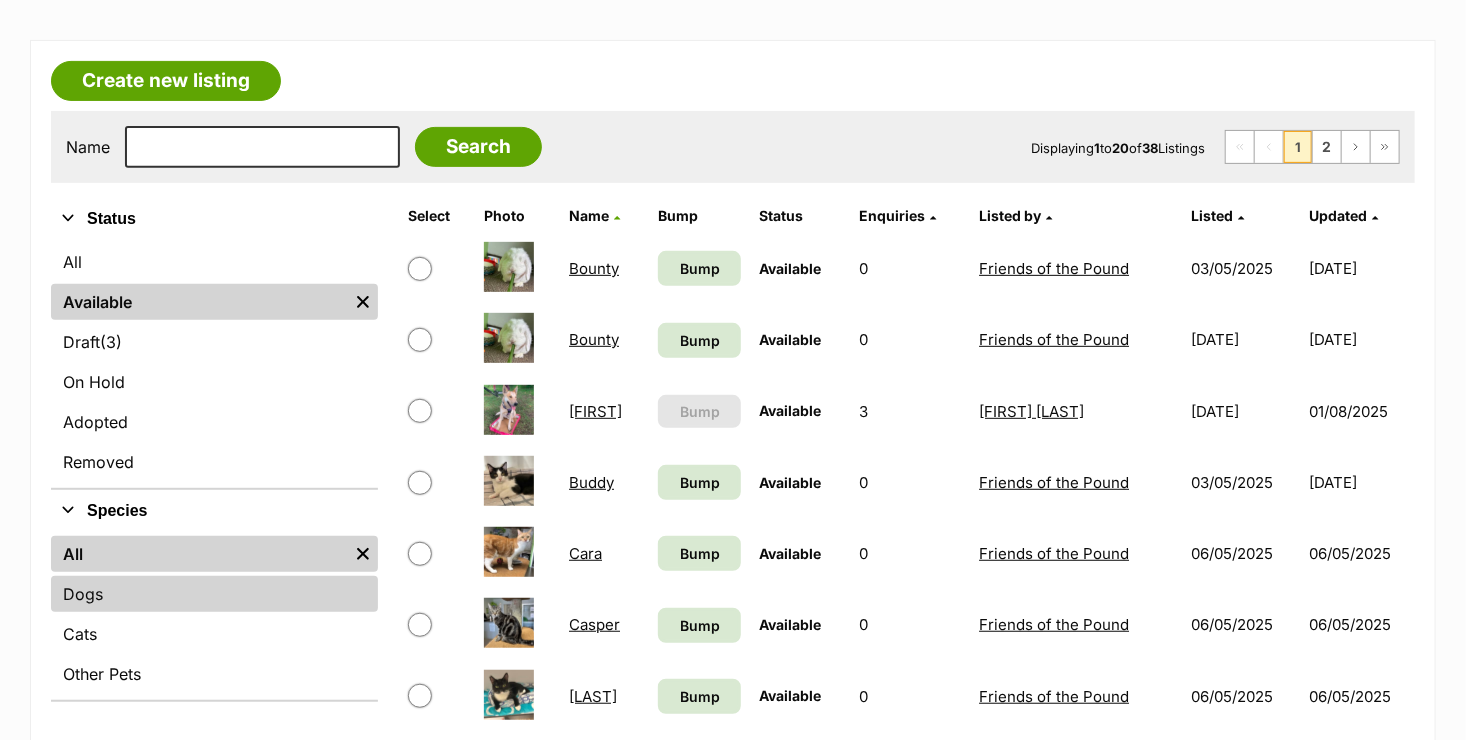 click on "Dogs" at bounding box center [214, 594] 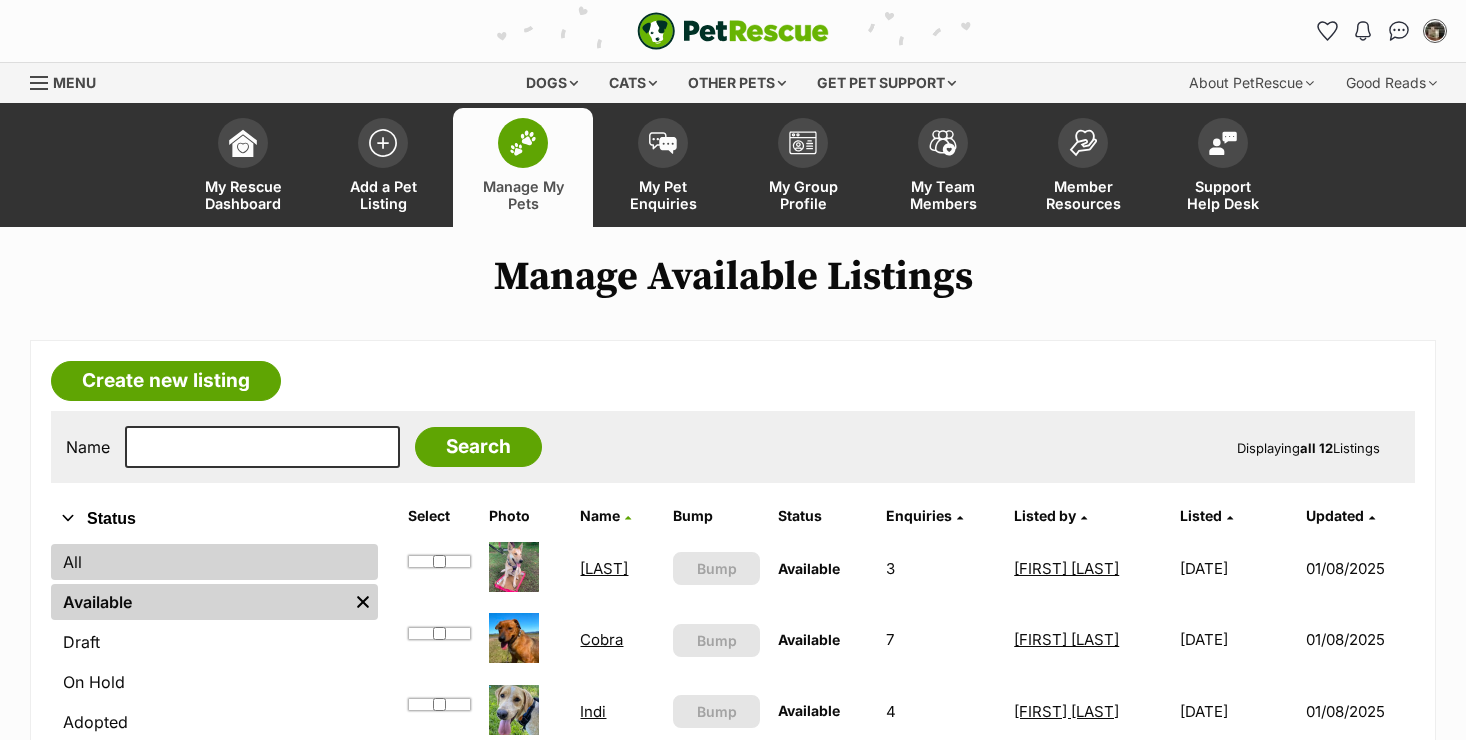 scroll, scrollTop: 0, scrollLeft: 0, axis: both 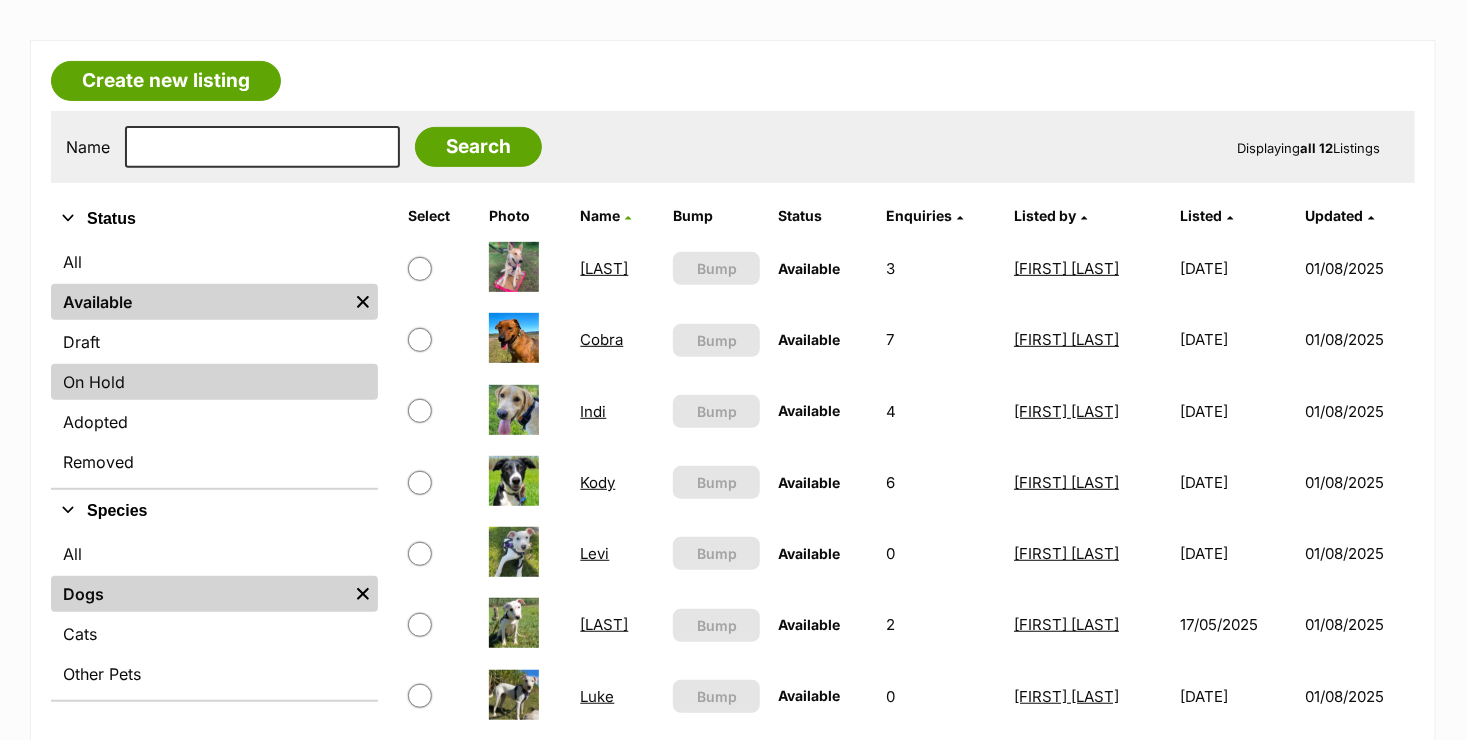 click on "On Hold" at bounding box center [214, 382] 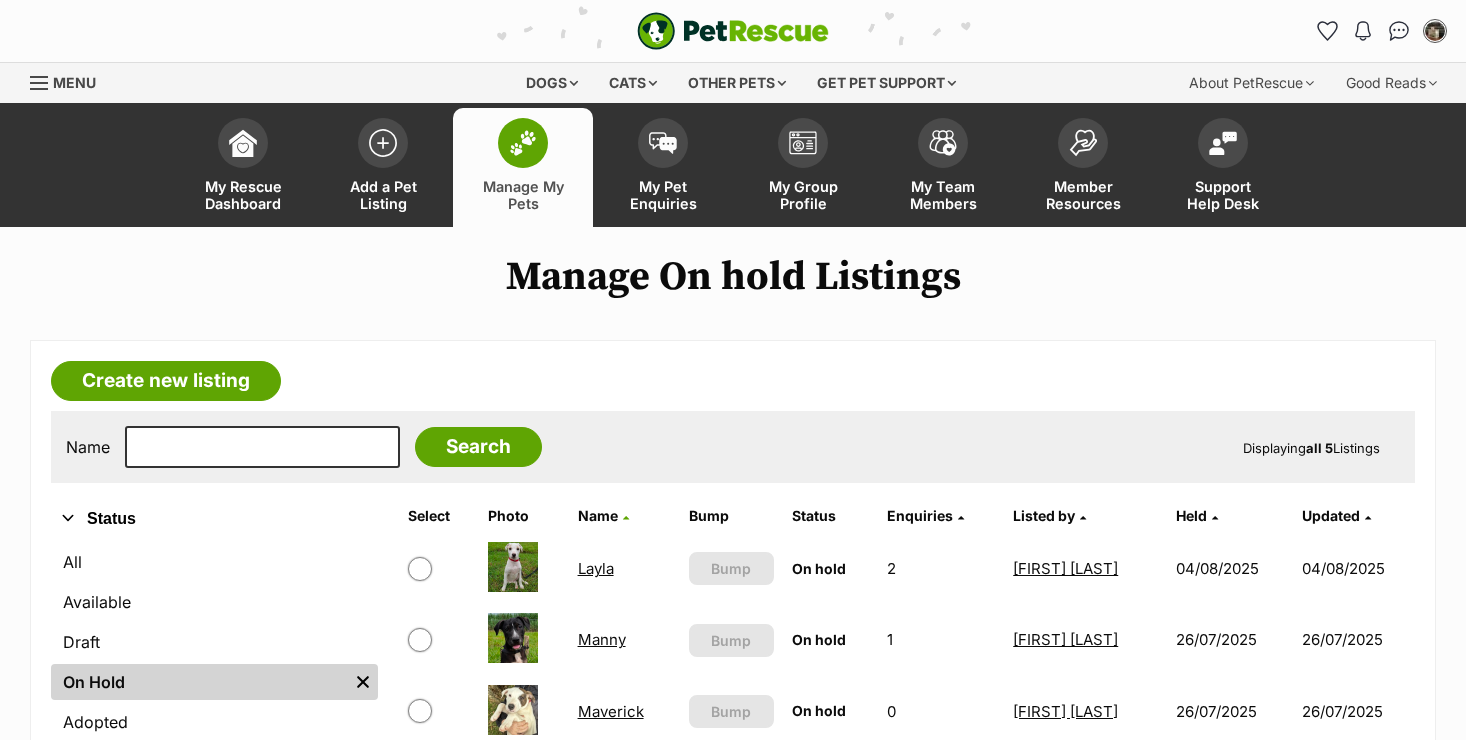 scroll, scrollTop: 0, scrollLeft: 0, axis: both 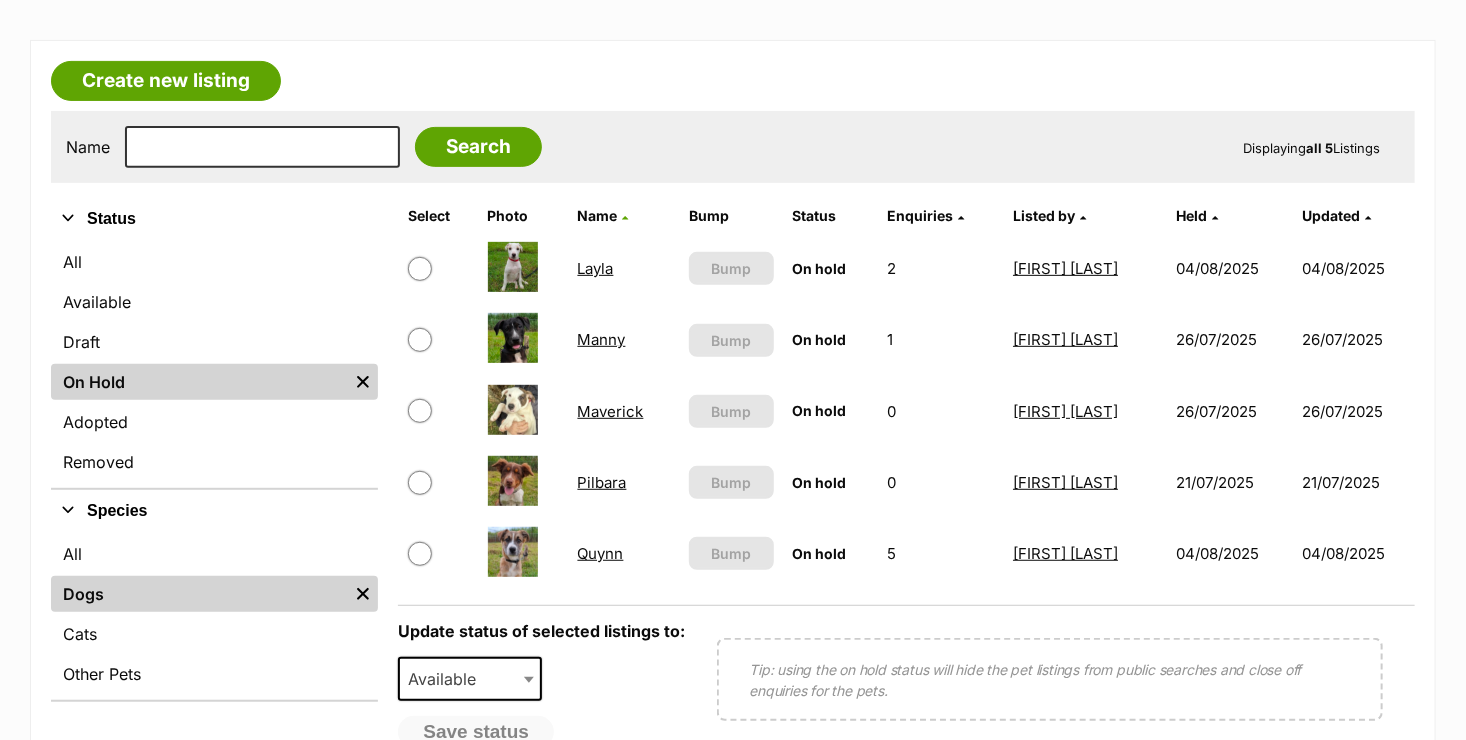 click on "Layla" at bounding box center [596, 268] 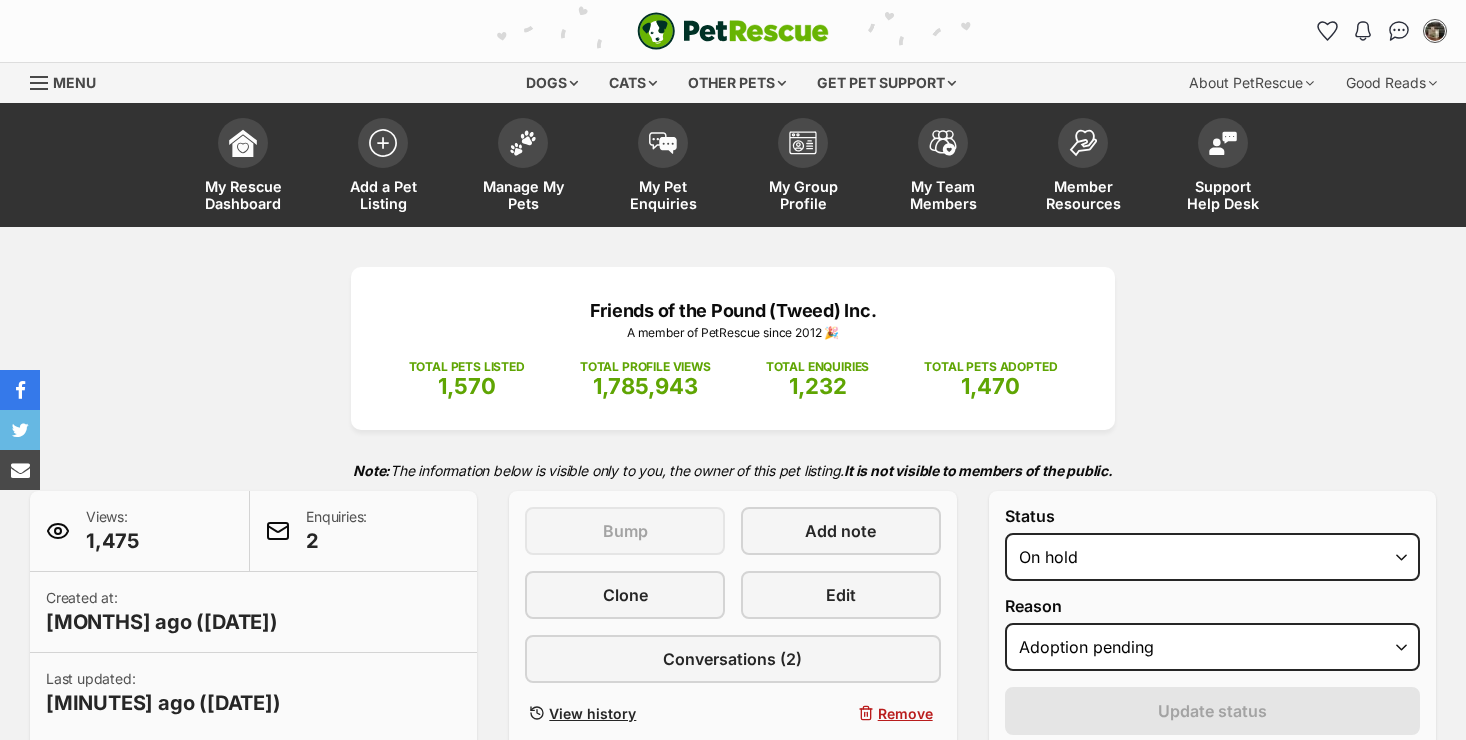 select on "adoption_pending" 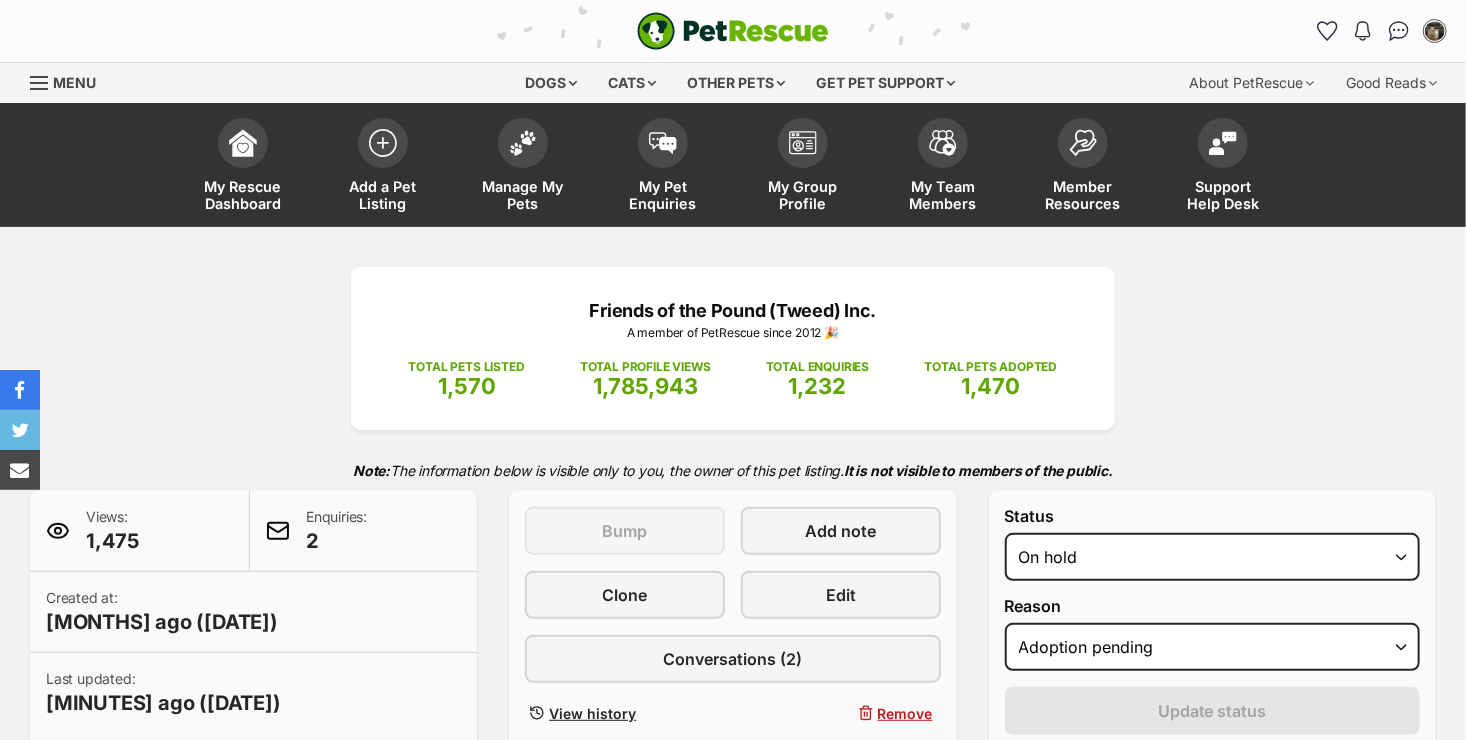 scroll, scrollTop: 0, scrollLeft: 0, axis: both 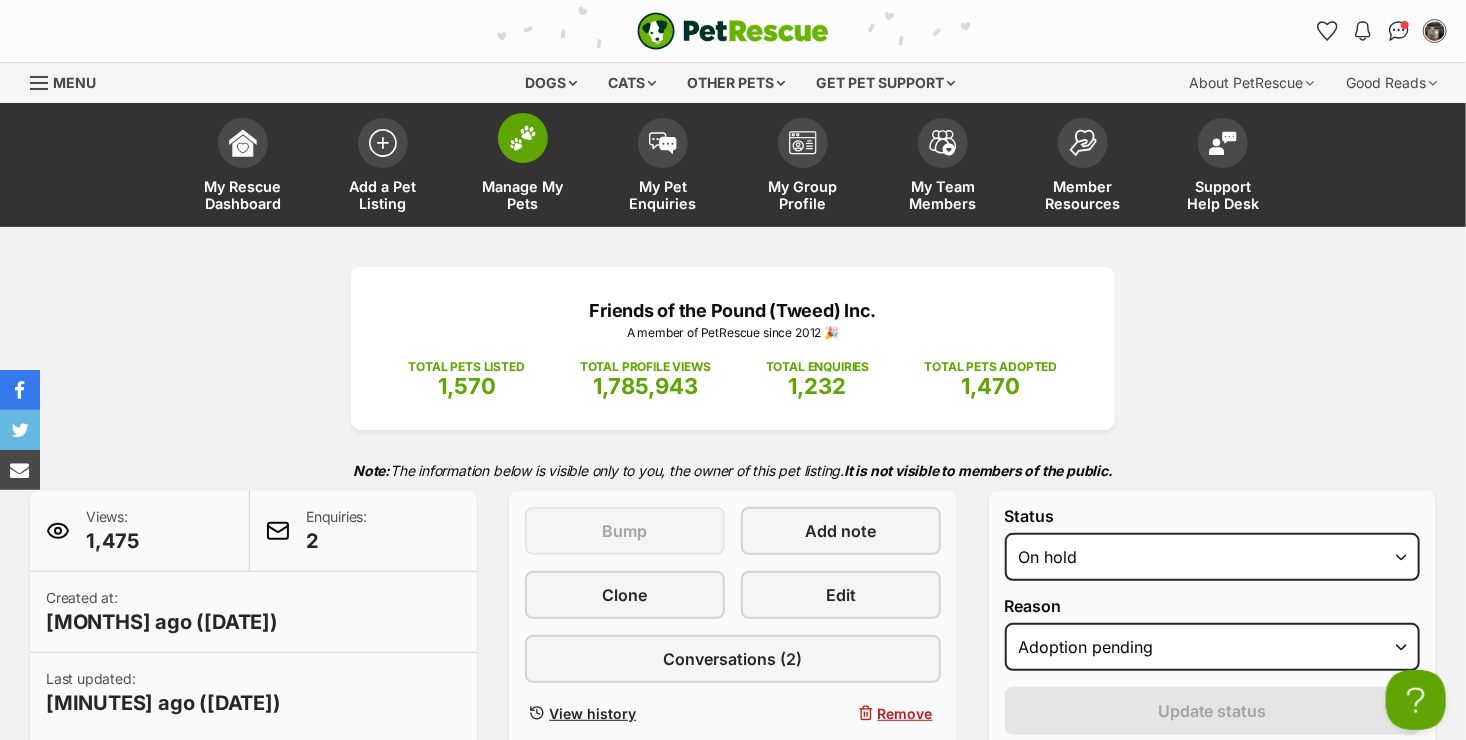 click on "Manage My Pets" at bounding box center (523, 195) 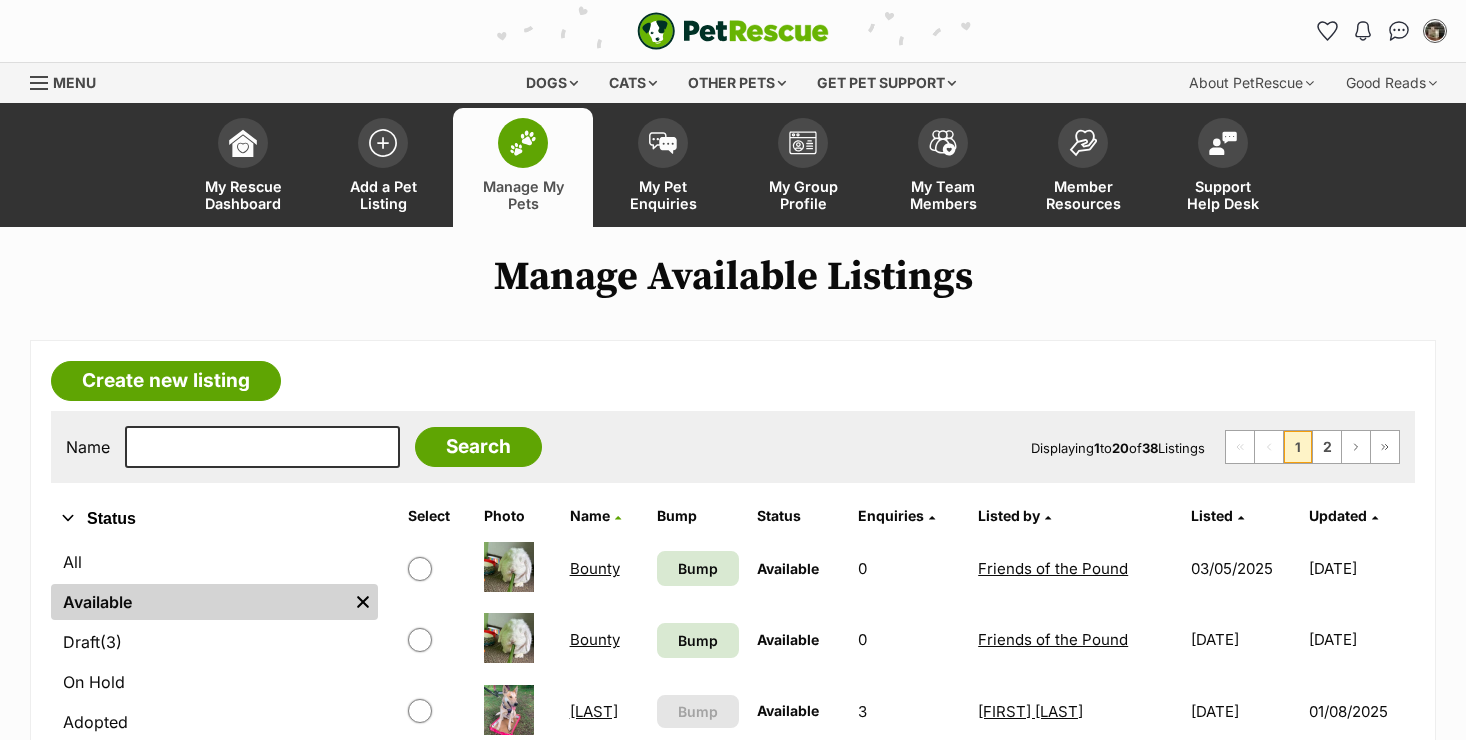 scroll, scrollTop: 0, scrollLeft: 0, axis: both 